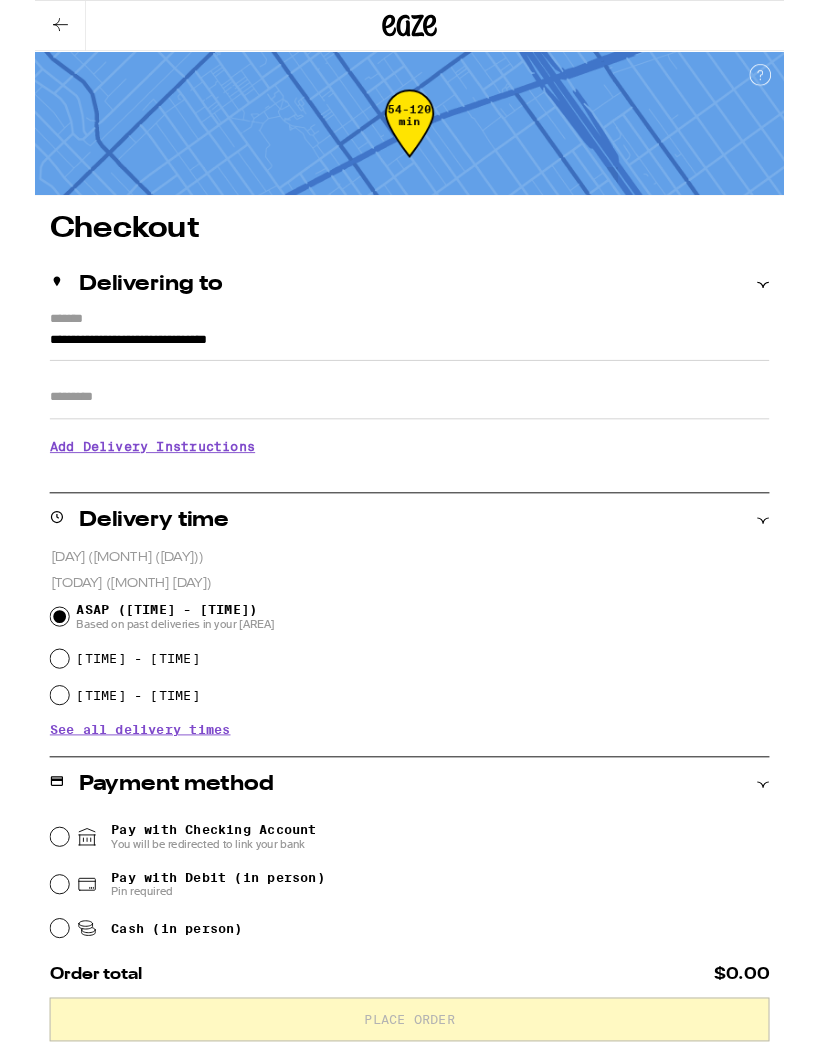 scroll, scrollTop: 0, scrollLeft: 0, axis: both 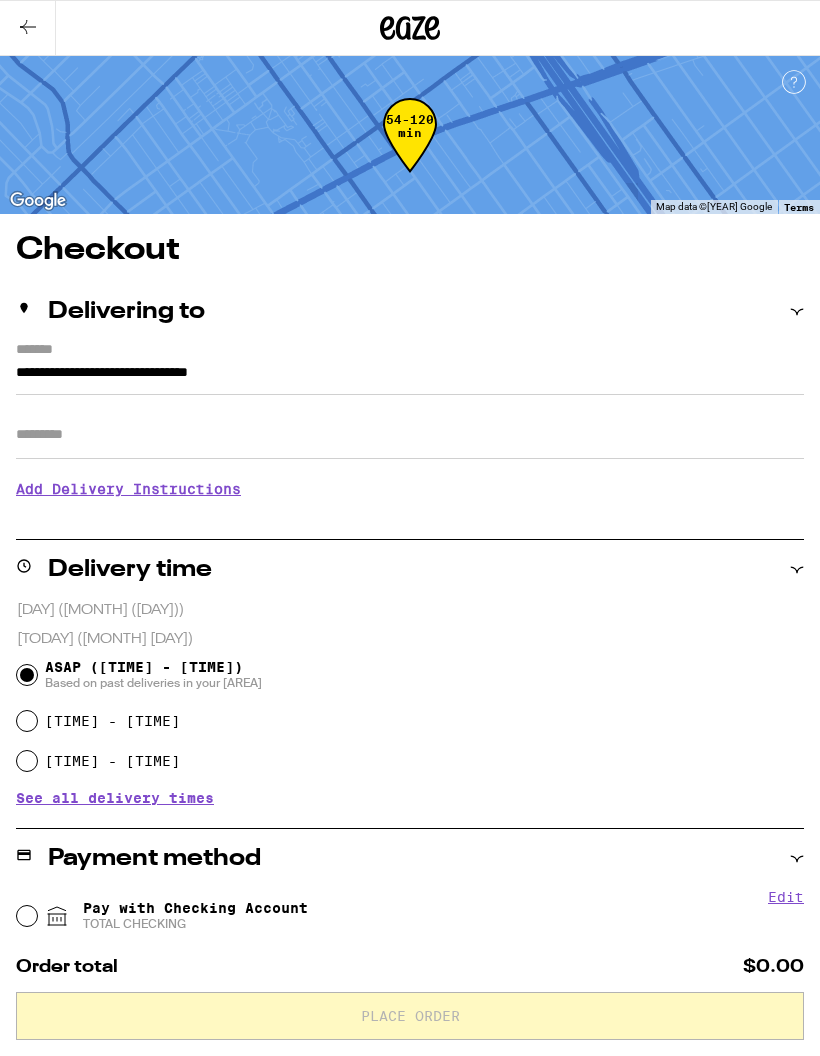 click 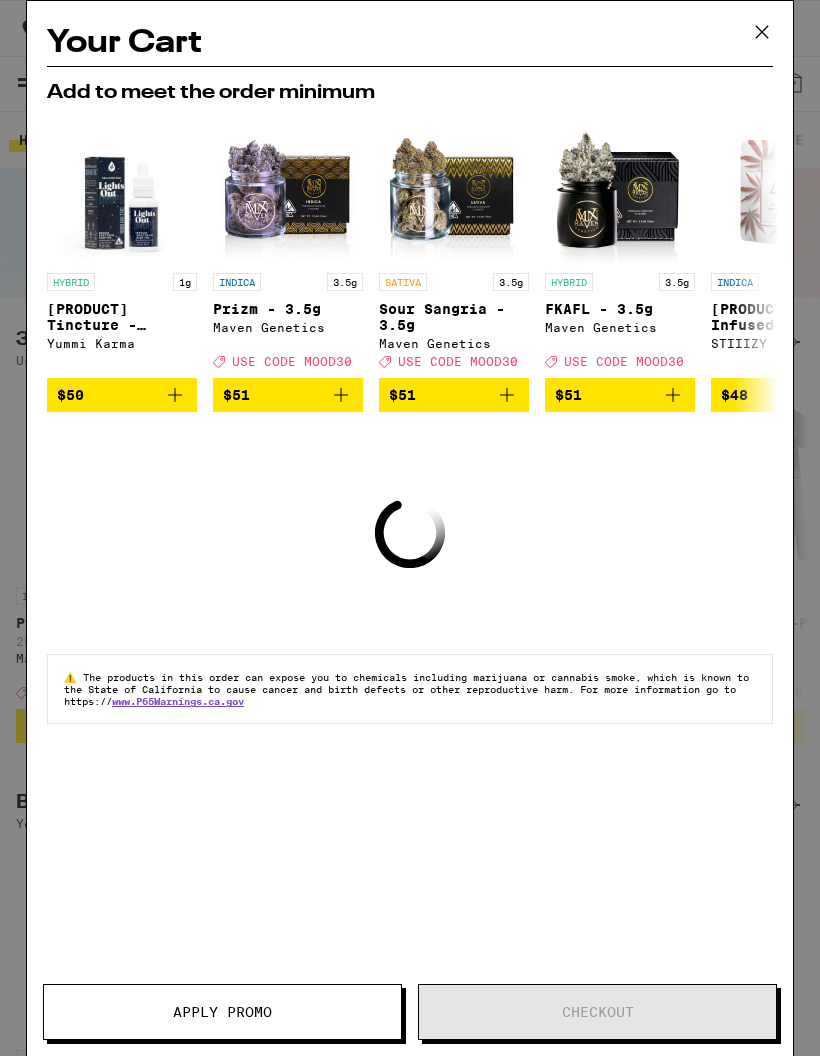click 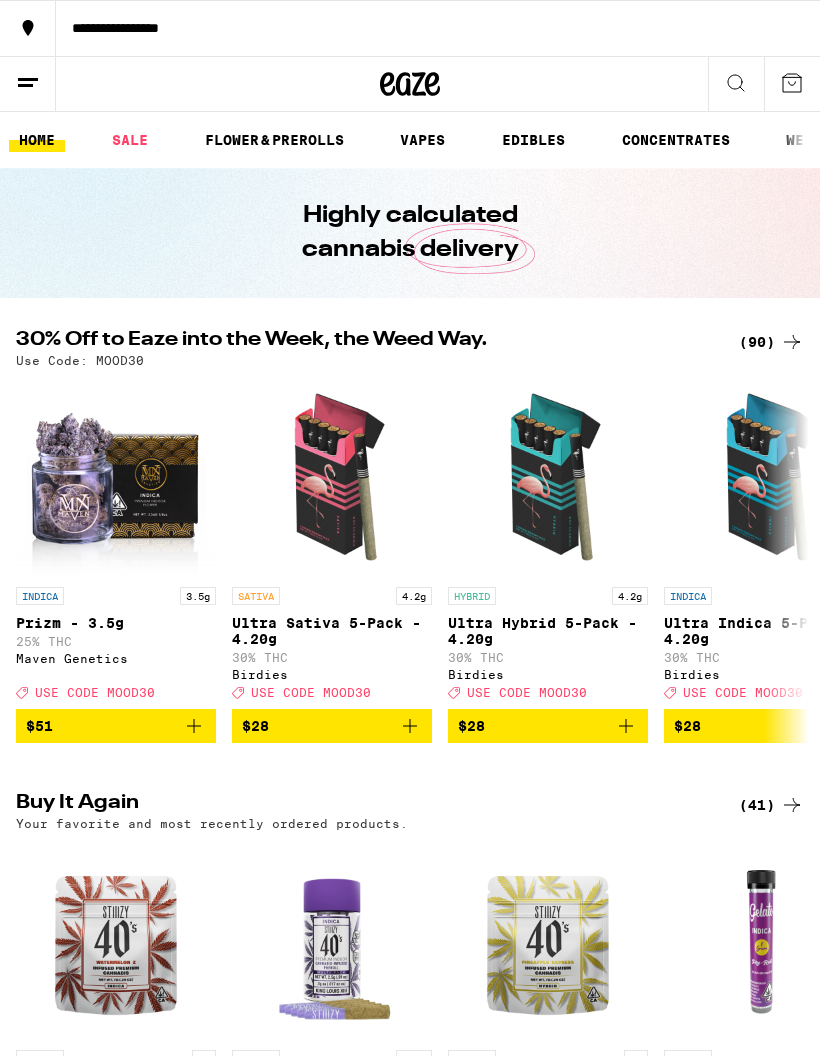 scroll, scrollTop: 0, scrollLeft: 0, axis: both 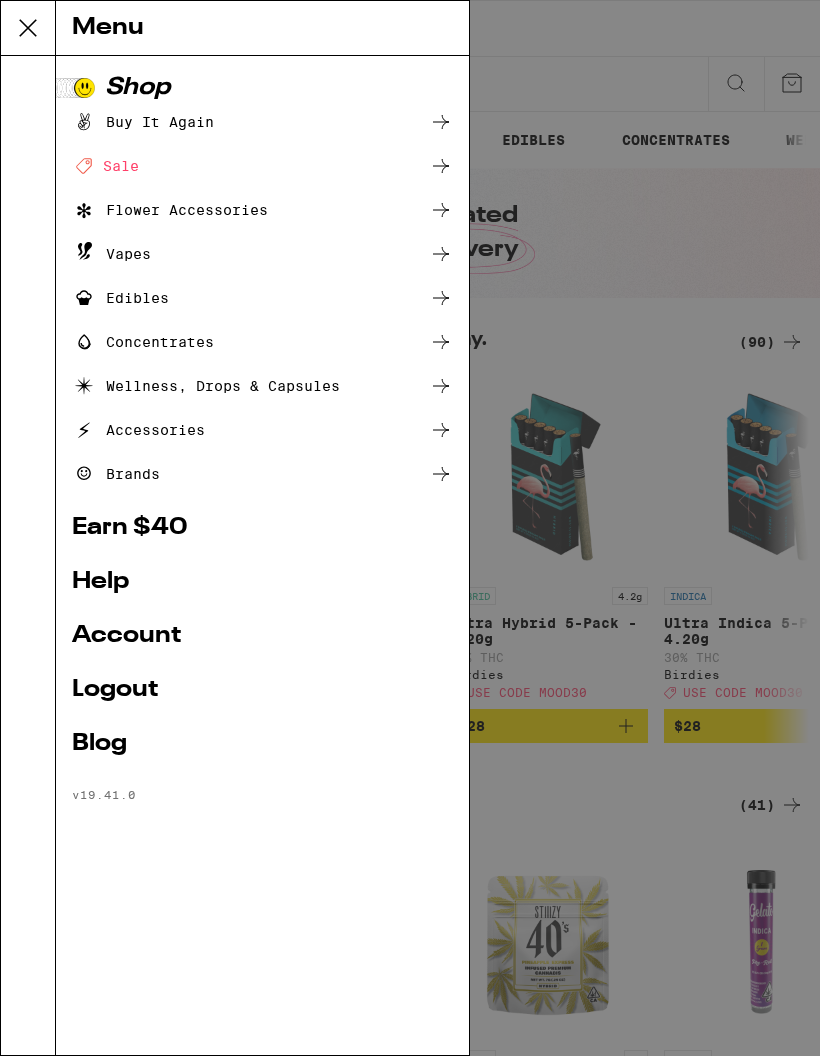 click on "Deal Created with Sketch. Sale" at bounding box center (105, 166) 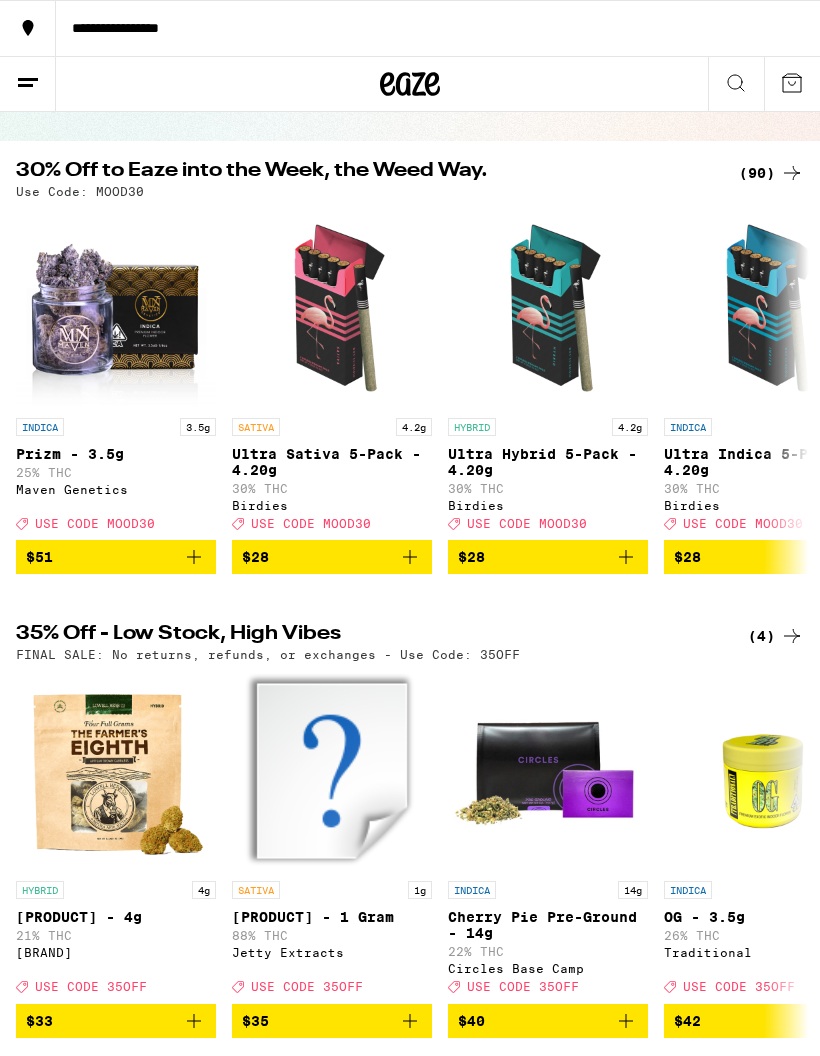 scroll, scrollTop: 0, scrollLeft: 0, axis: both 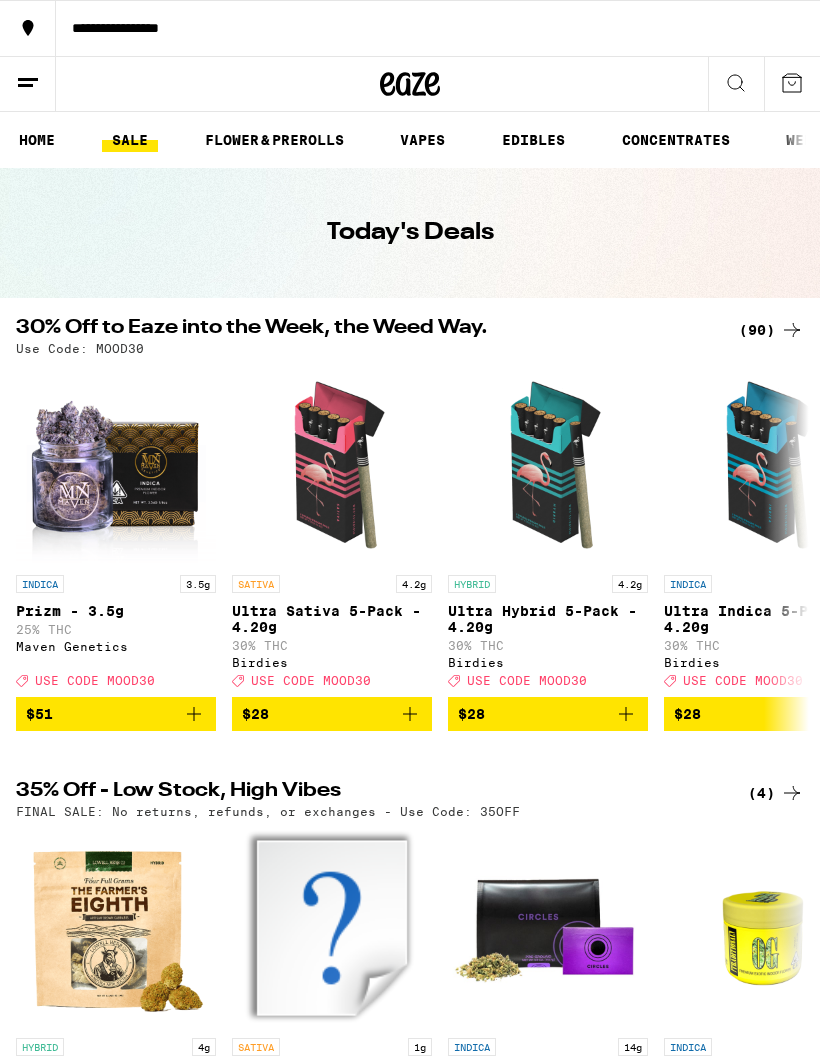 click 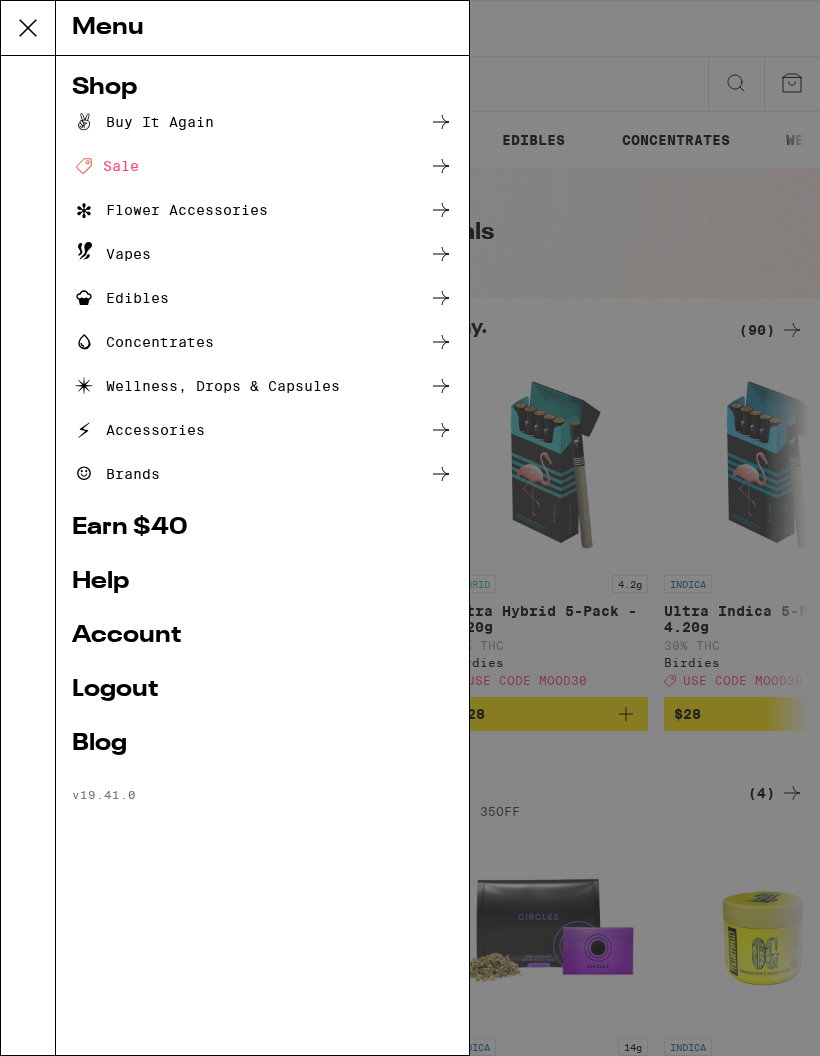 click on "Flower Accessories" at bounding box center [170, 210] 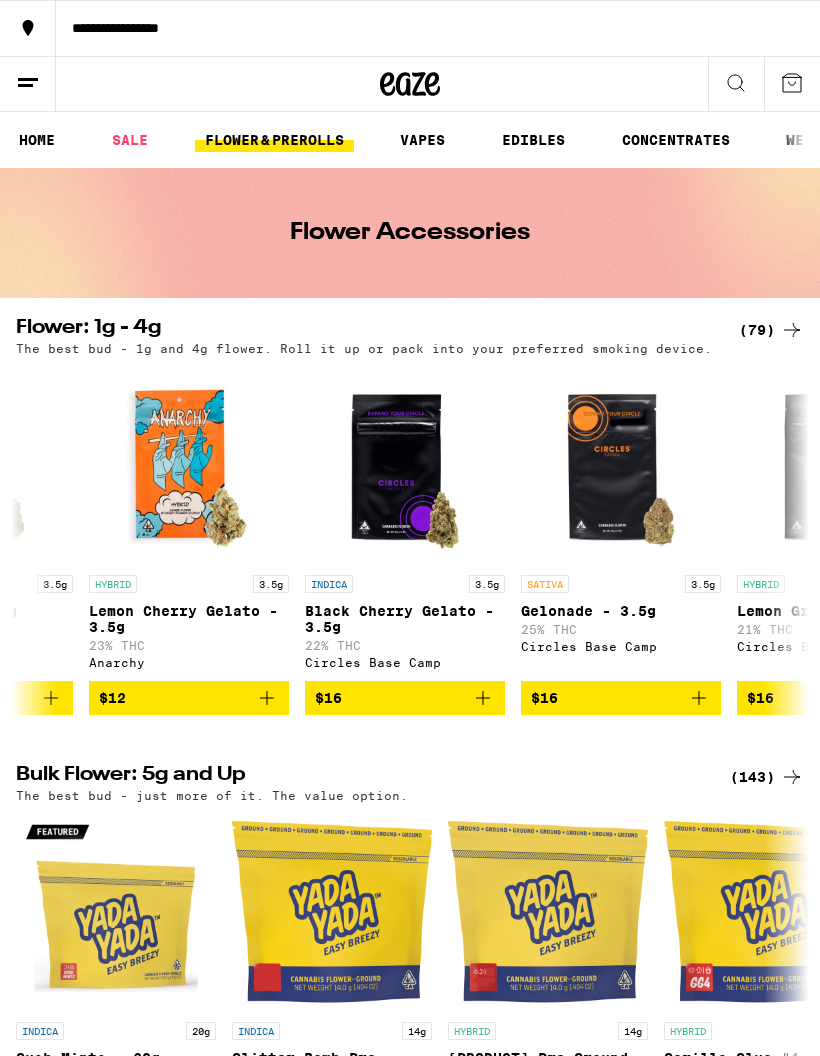 scroll, scrollTop: 0, scrollLeft: 1177, axis: horizontal 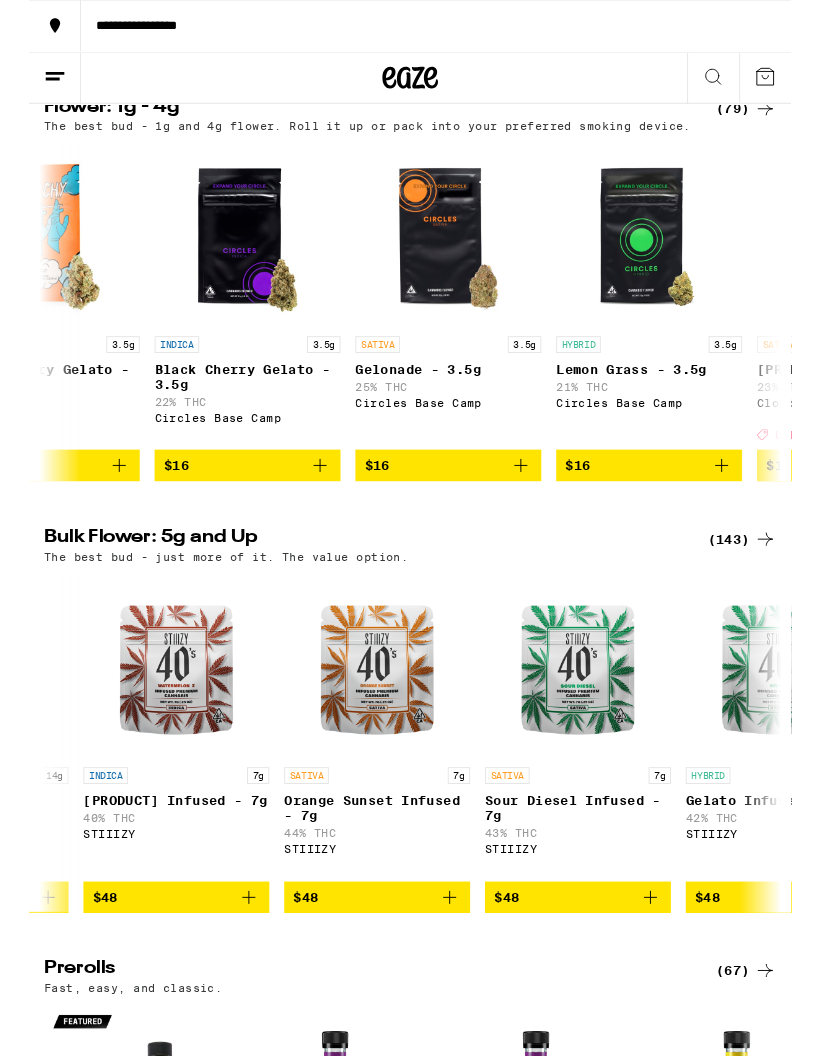 click at bounding box center [375, 716] 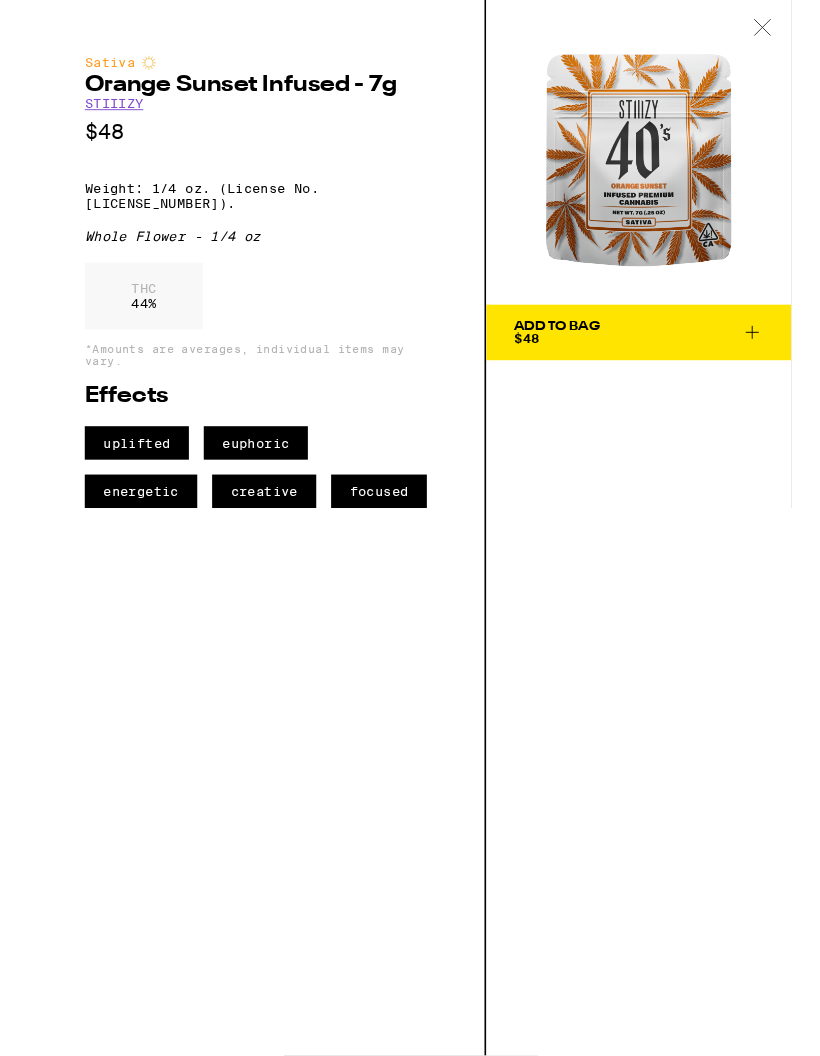 scroll, scrollTop: 293, scrollLeft: 0, axis: vertical 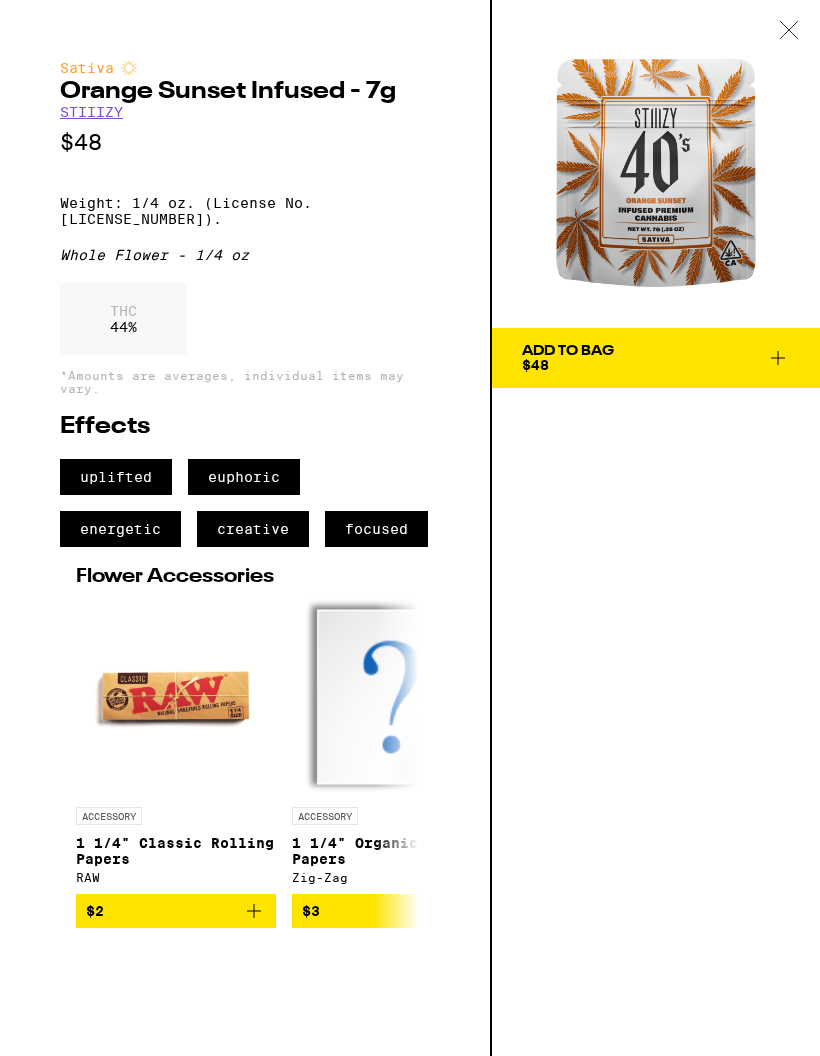 click on "Add To Bag $[PRICE]" at bounding box center (568, 358) 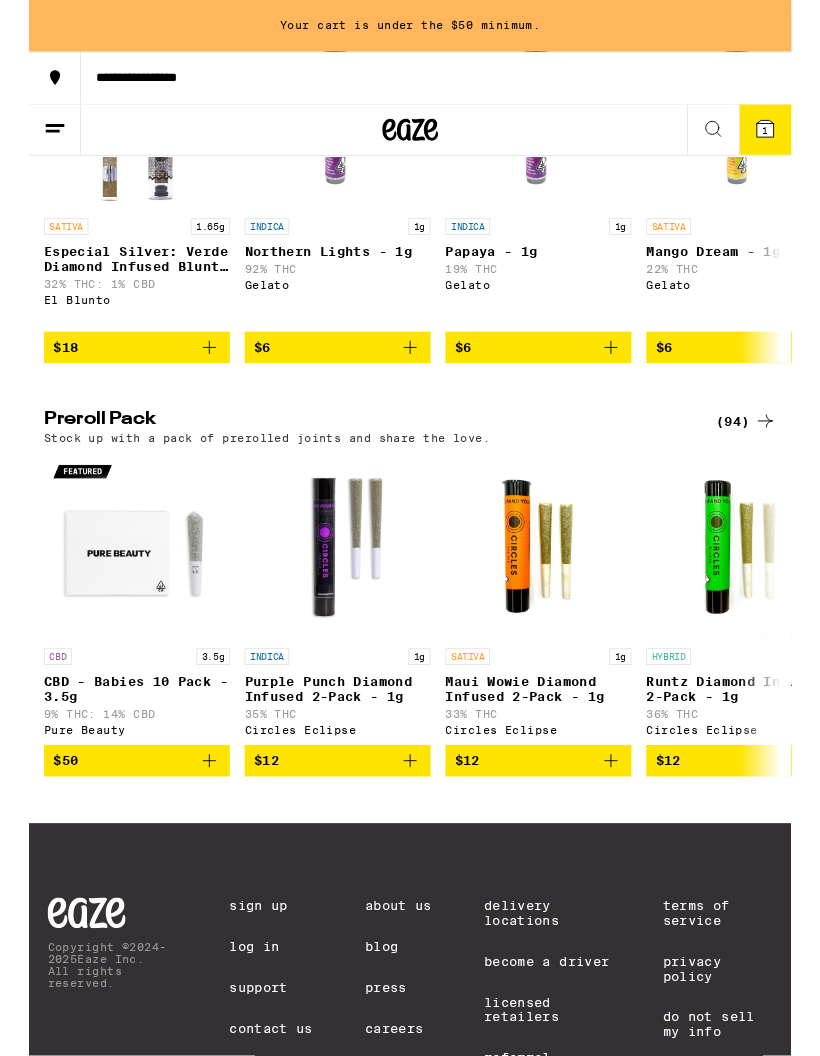 scroll, scrollTop: 1324, scrollLeft: 0, axis: vertical 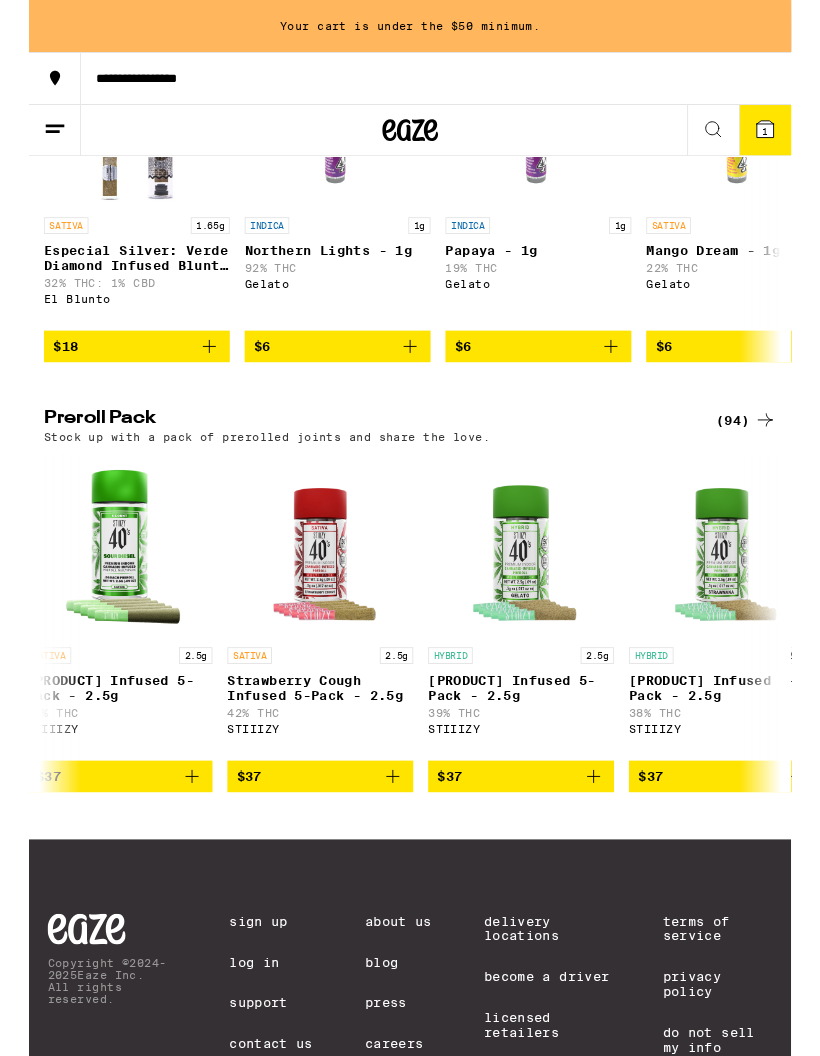 click 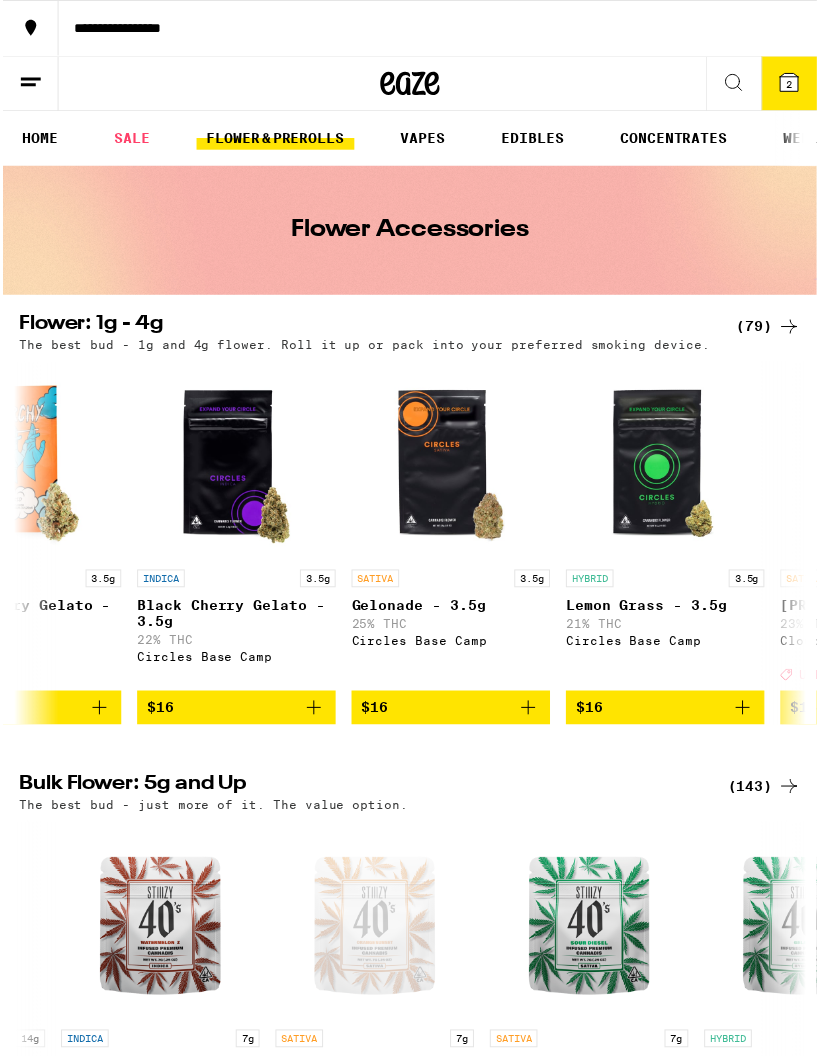 scroll, scrollTop: 8, scrollLeft: 0, axis: vertical 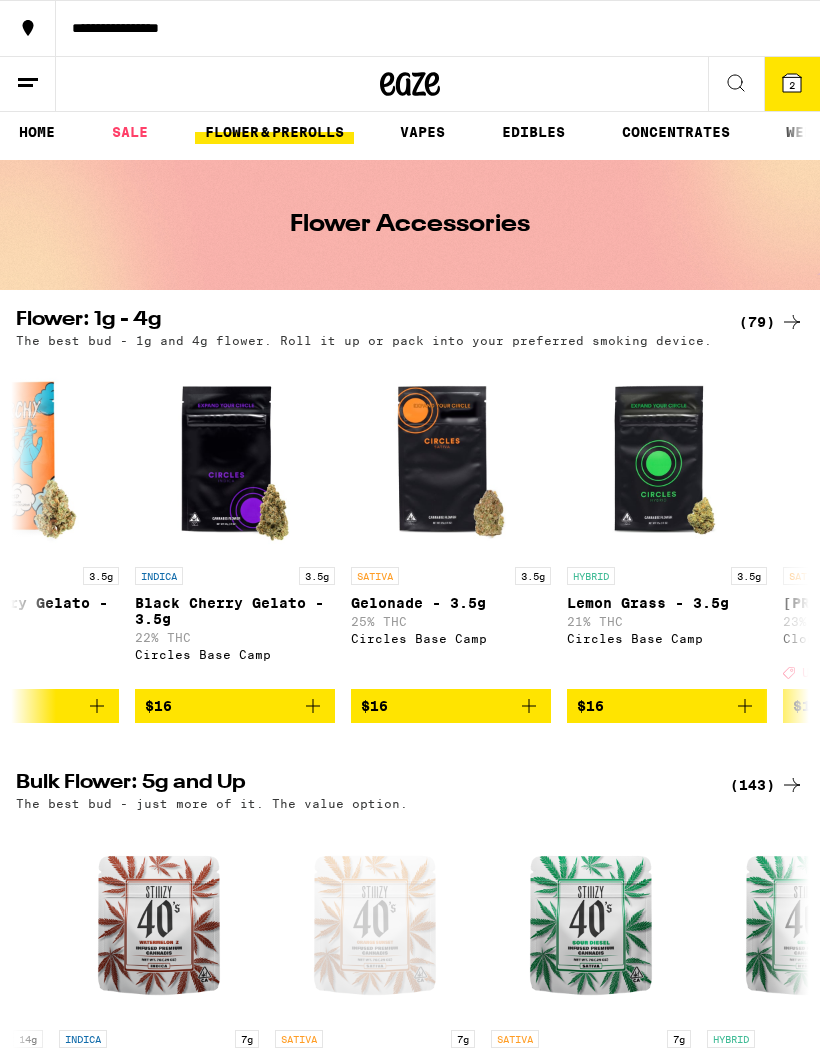 click on "INDICA 3.5g [PRODUCT] - 3.5g 22% THC Circles Base Camp" at bounding box center [235, 623] 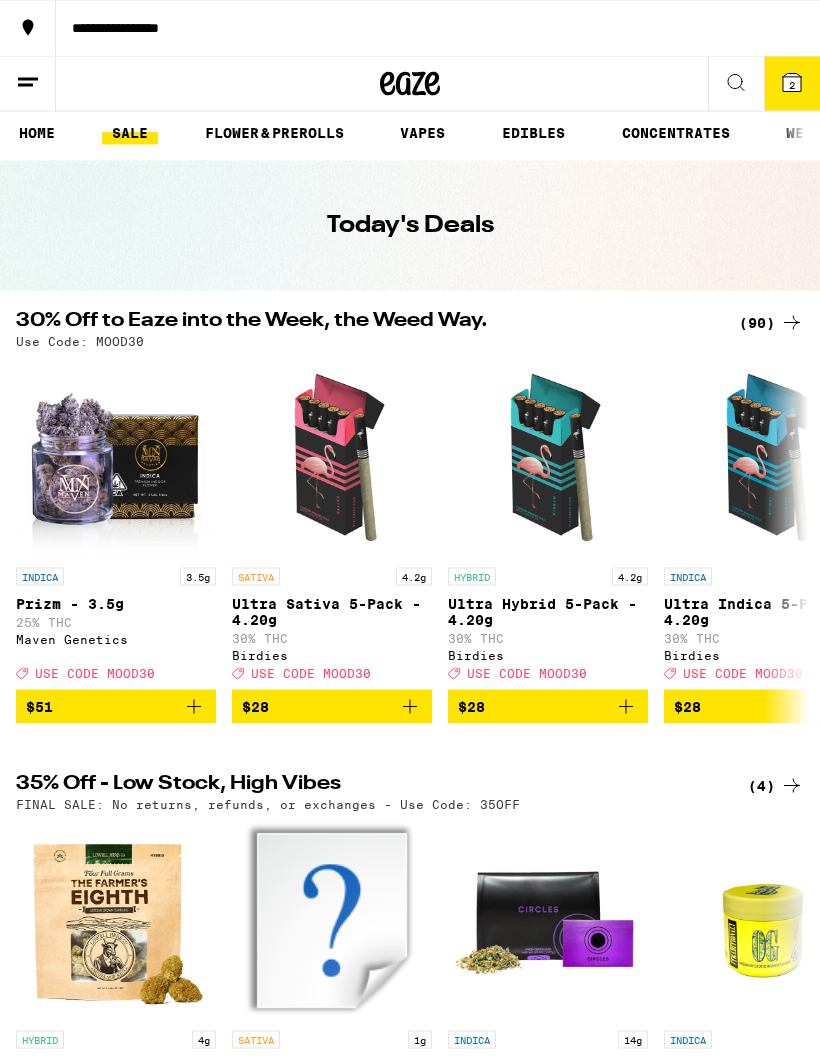 scroll, scrollTop: 7, scrollLeft: 0, axis: vertical 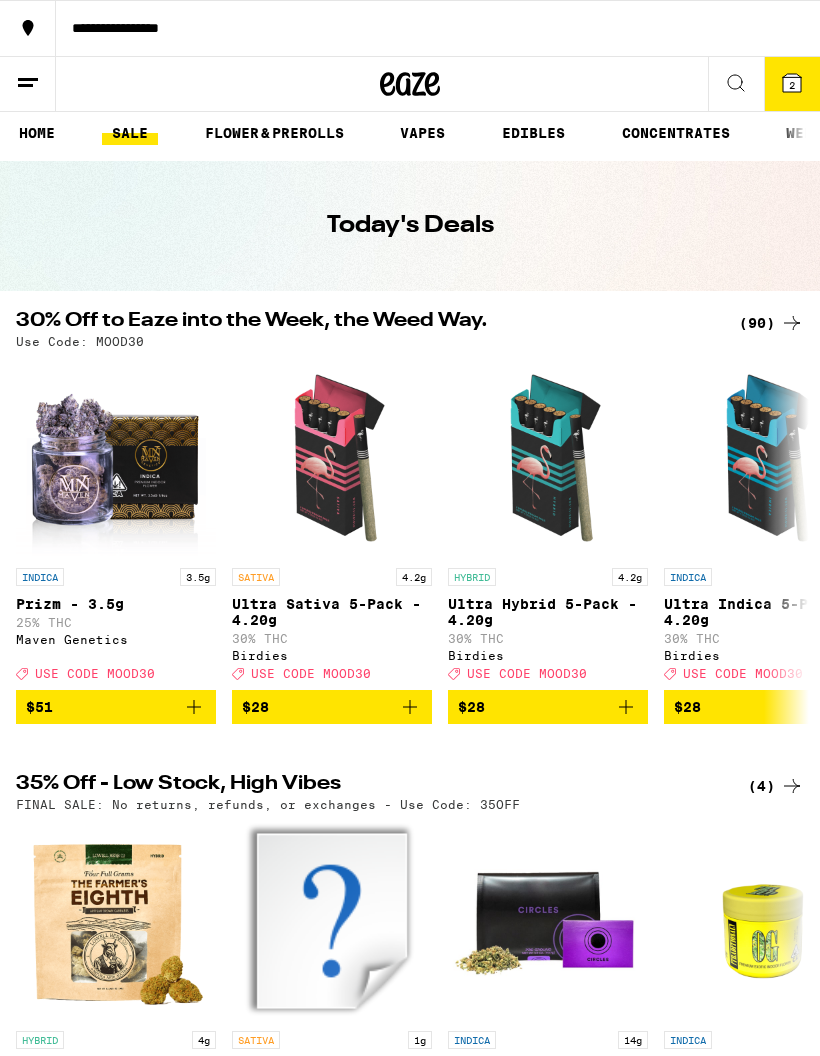 click on "$51" at bounding box center [116, 707] 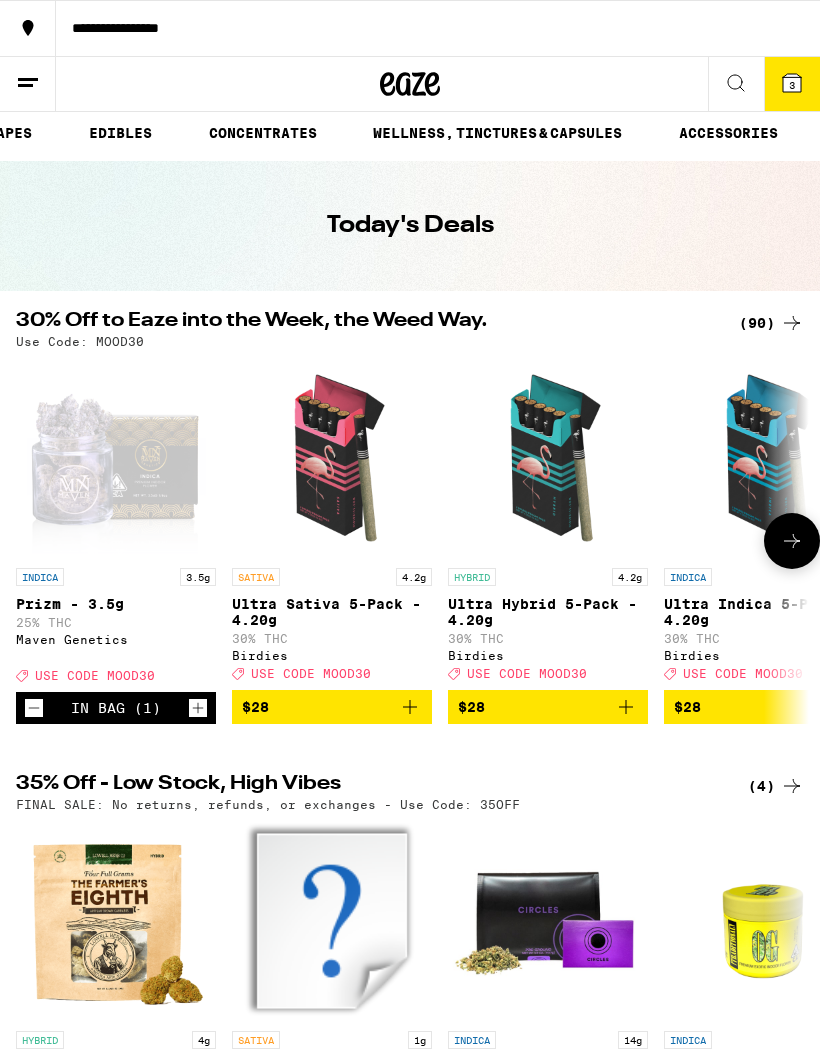 scroll, scrollTop: 0, scrollLeft: 412, axis: horizontal 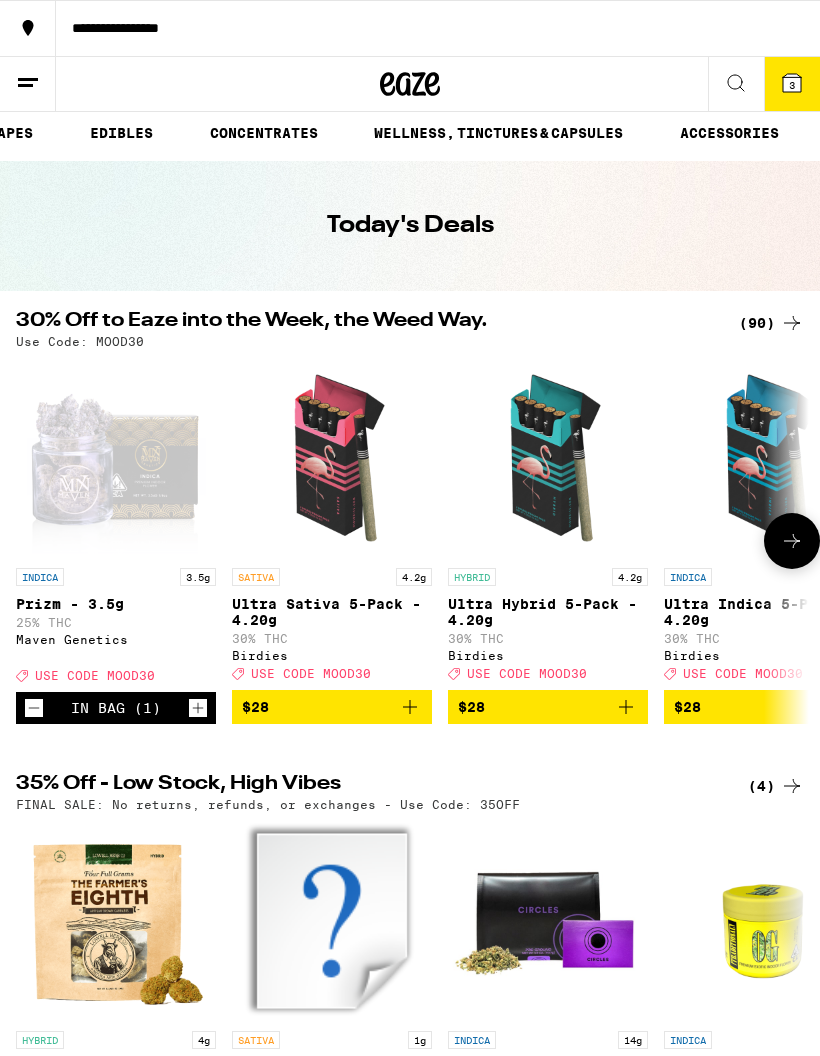 click on "WELLNESS, TINCTURES & CAPSULES" at bounding box center [498, 133] 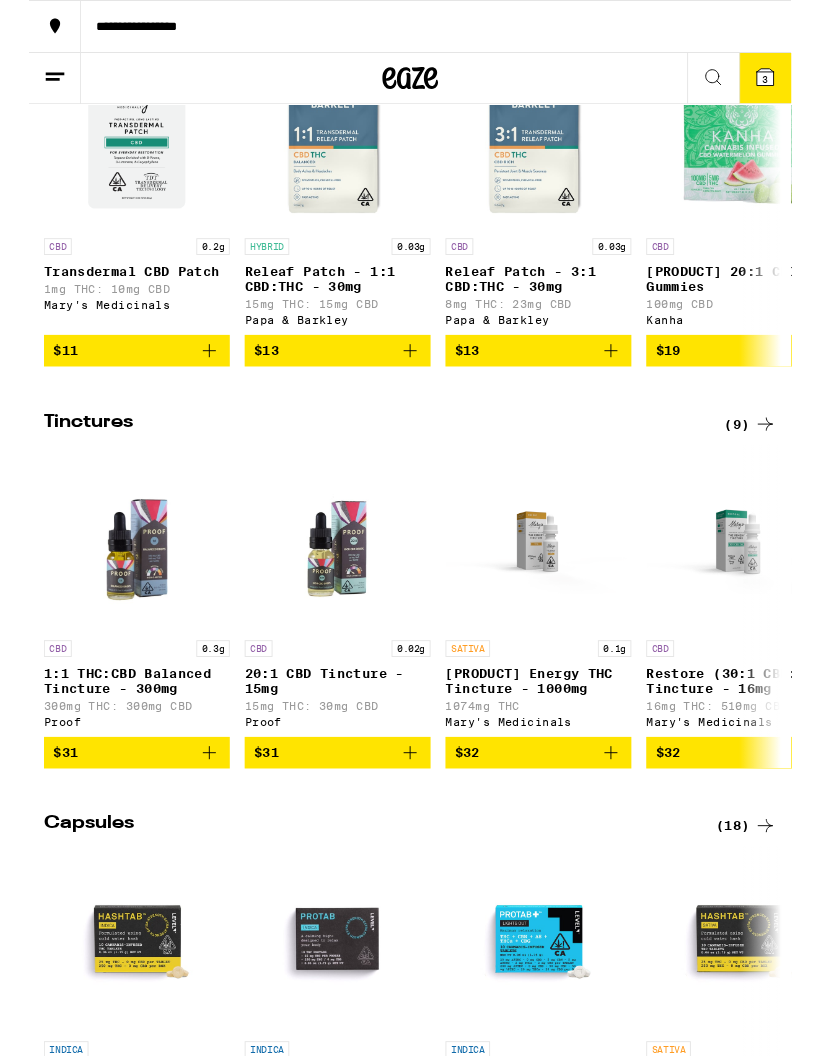 scroll, scrollTop: 787, scrollLeft: 0, axis: vertical 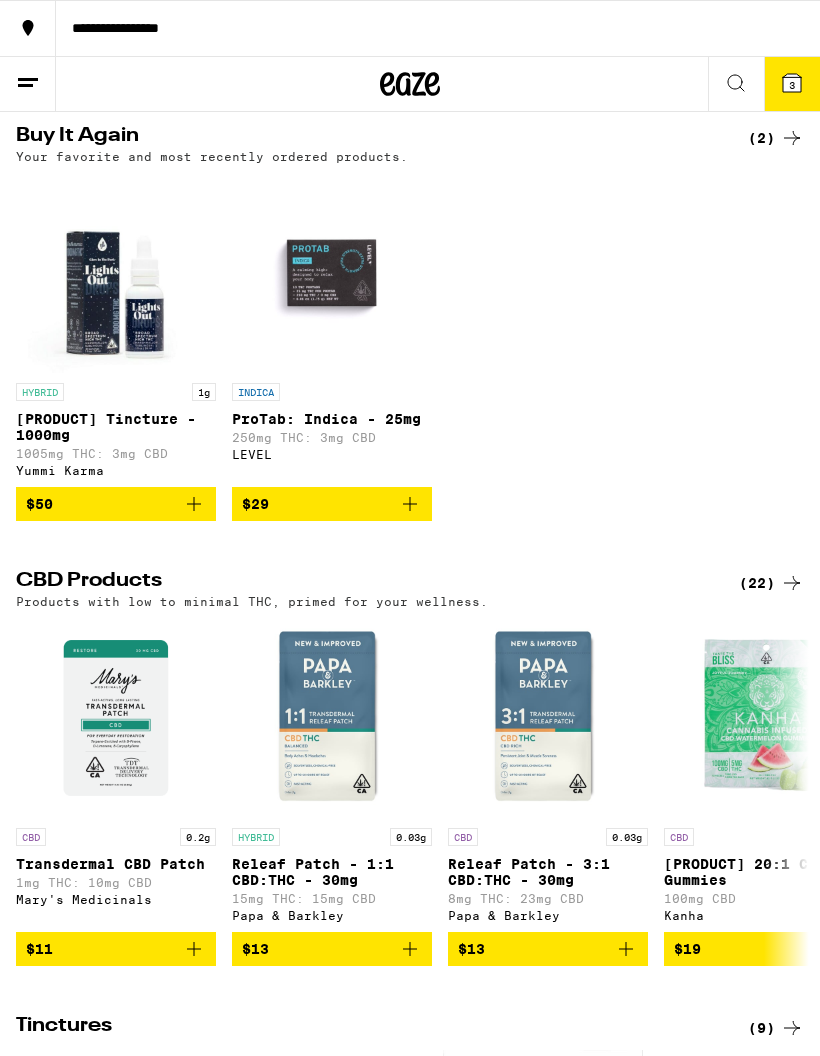 click 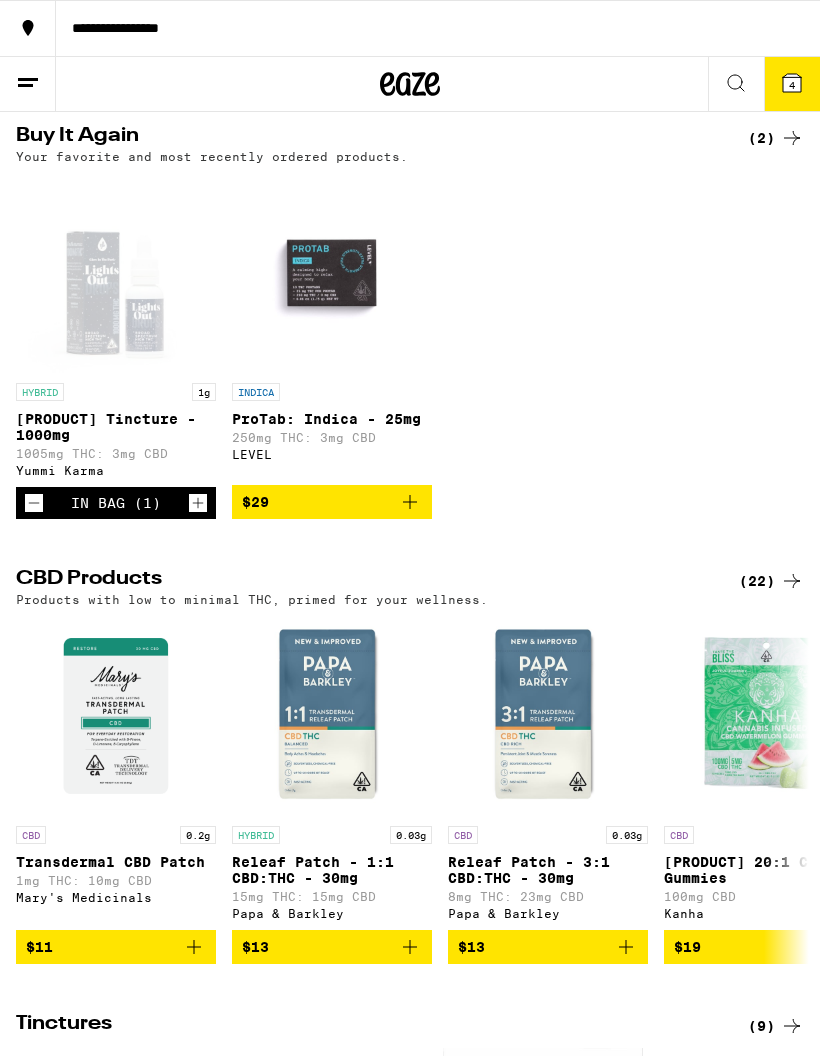 click 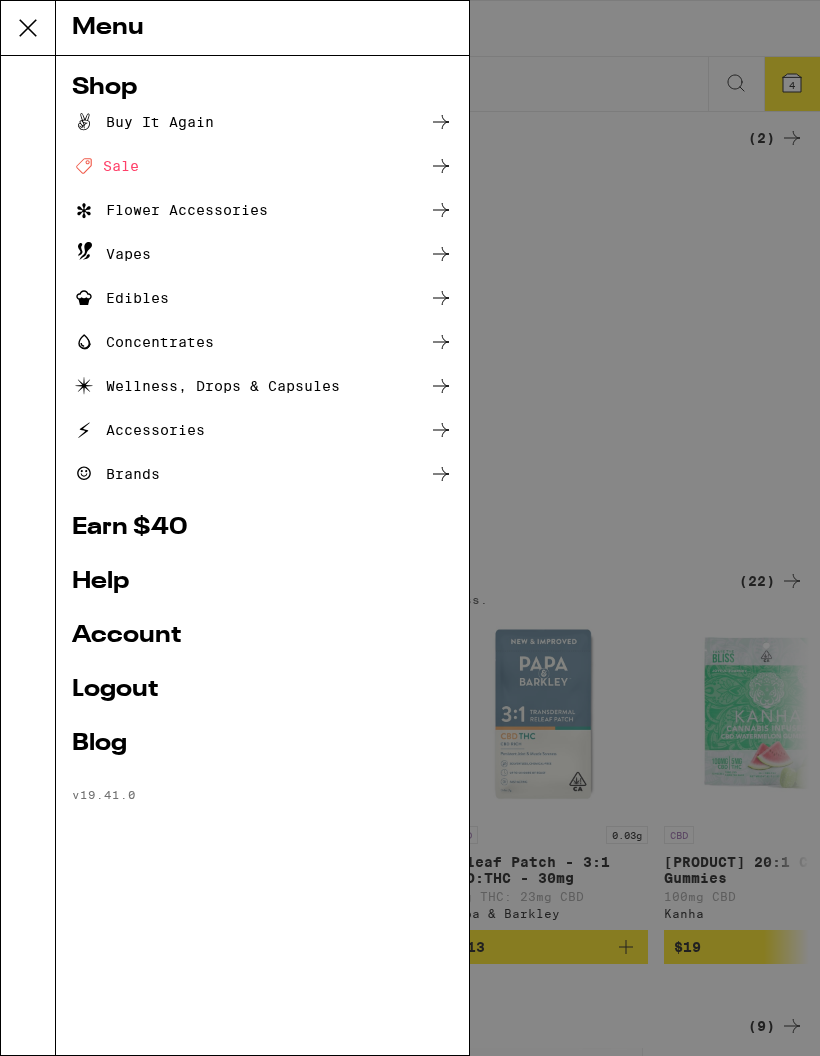 click on "Accessories" at bounding box center [138, 430] 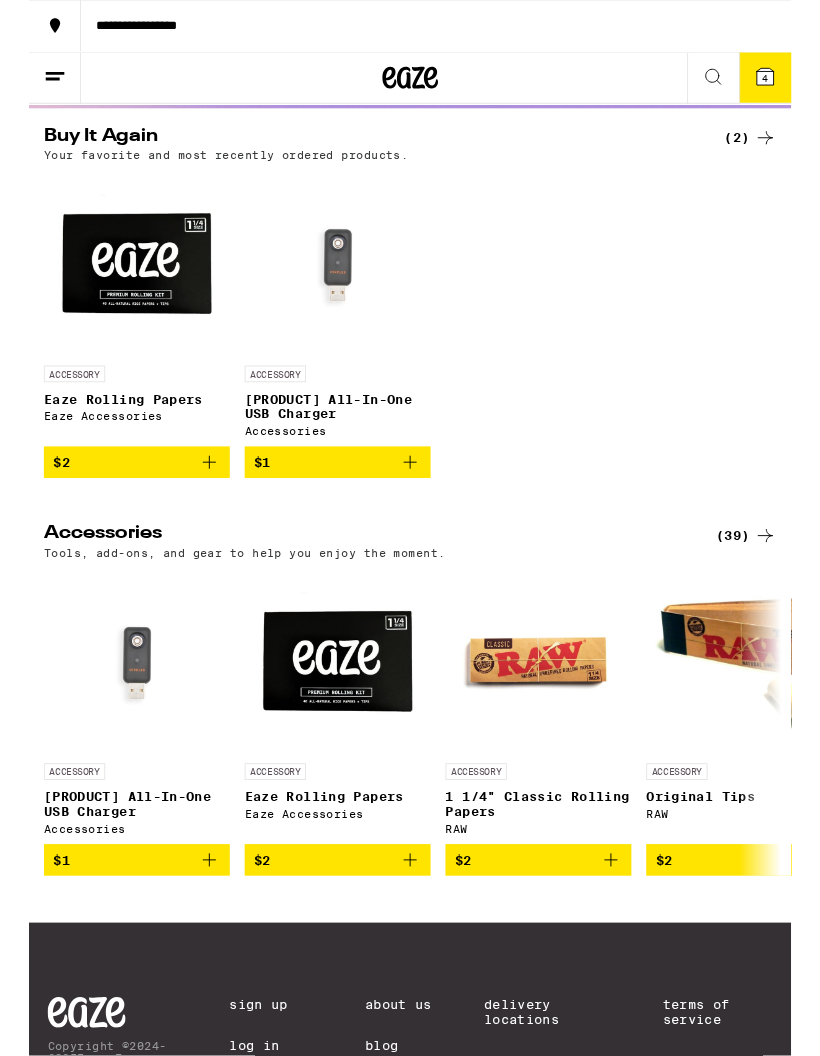 scroll, scrollTop: 181, scrollLeft: 0, axis: vertical 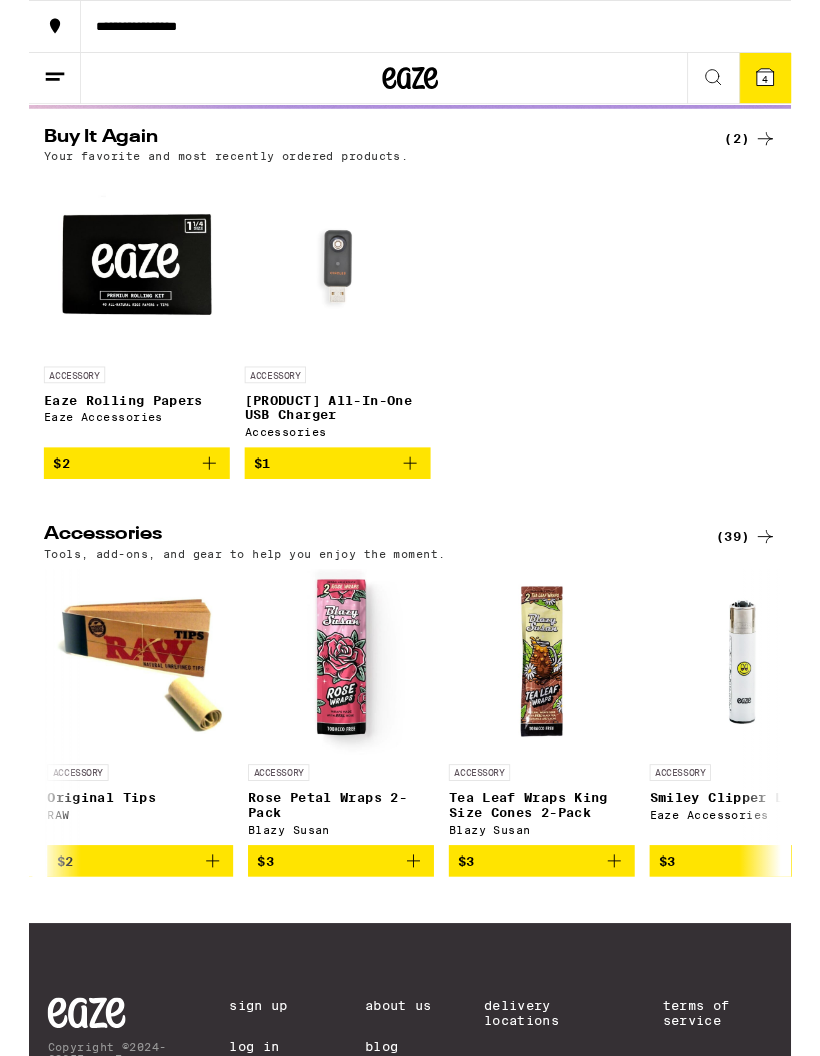 click 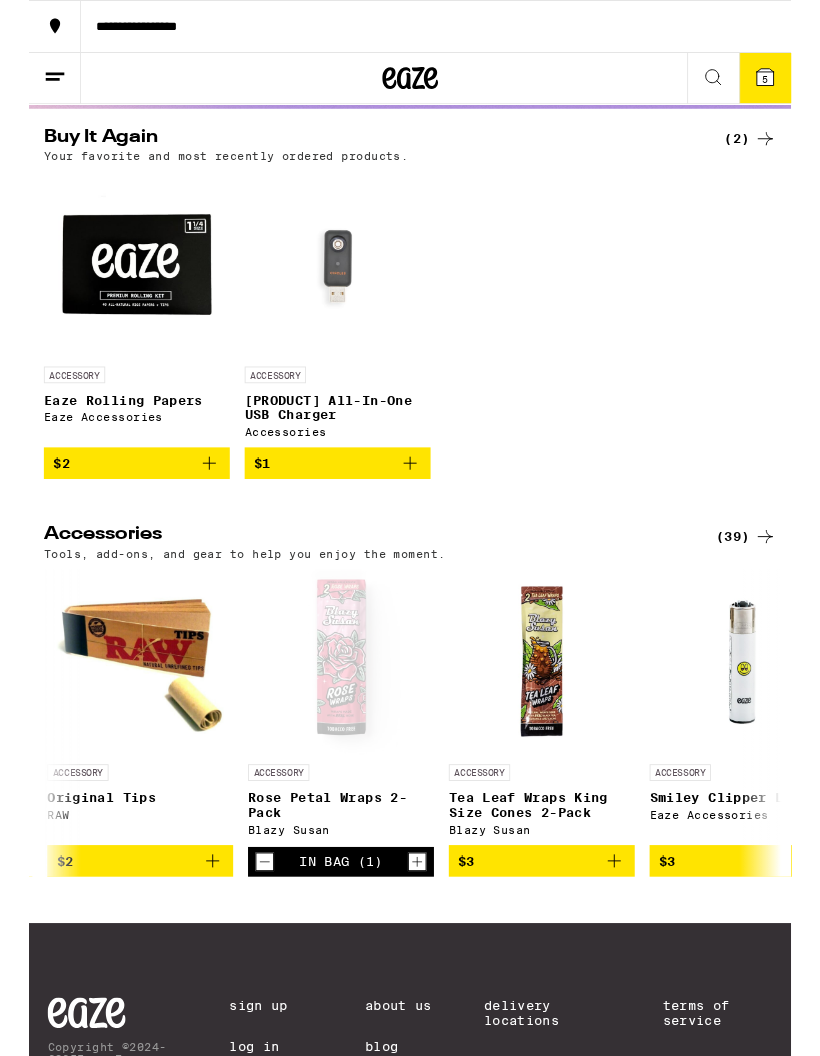 click 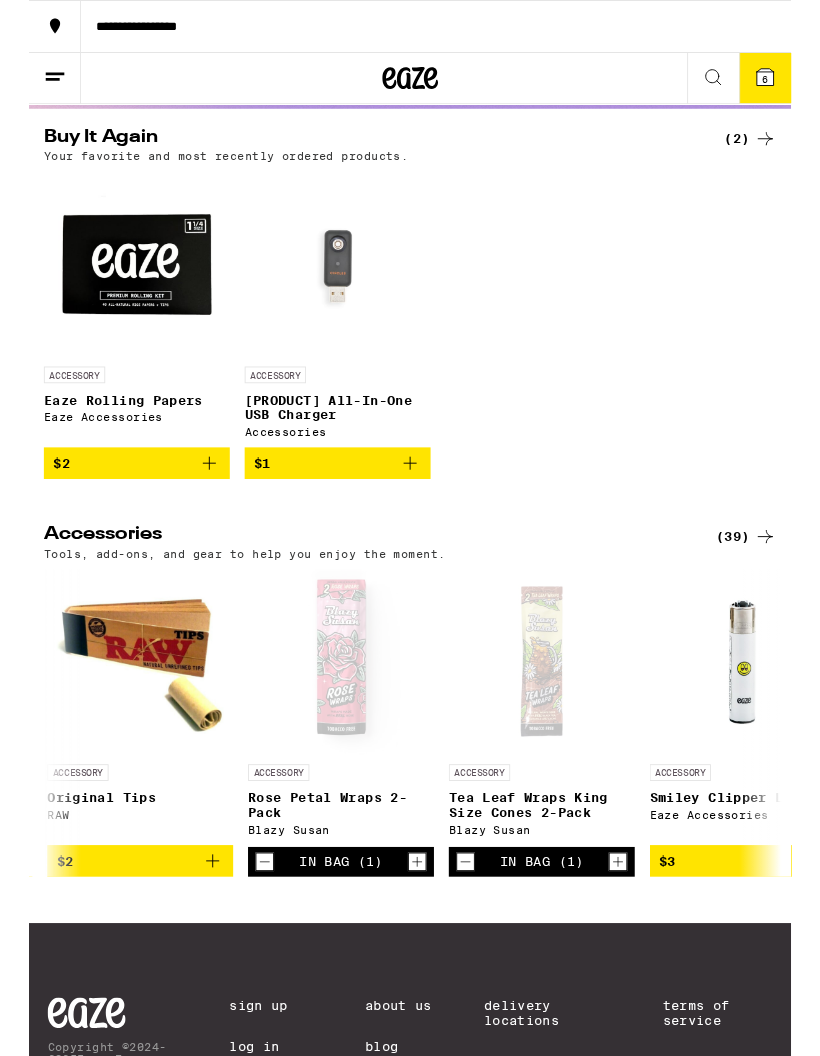 click 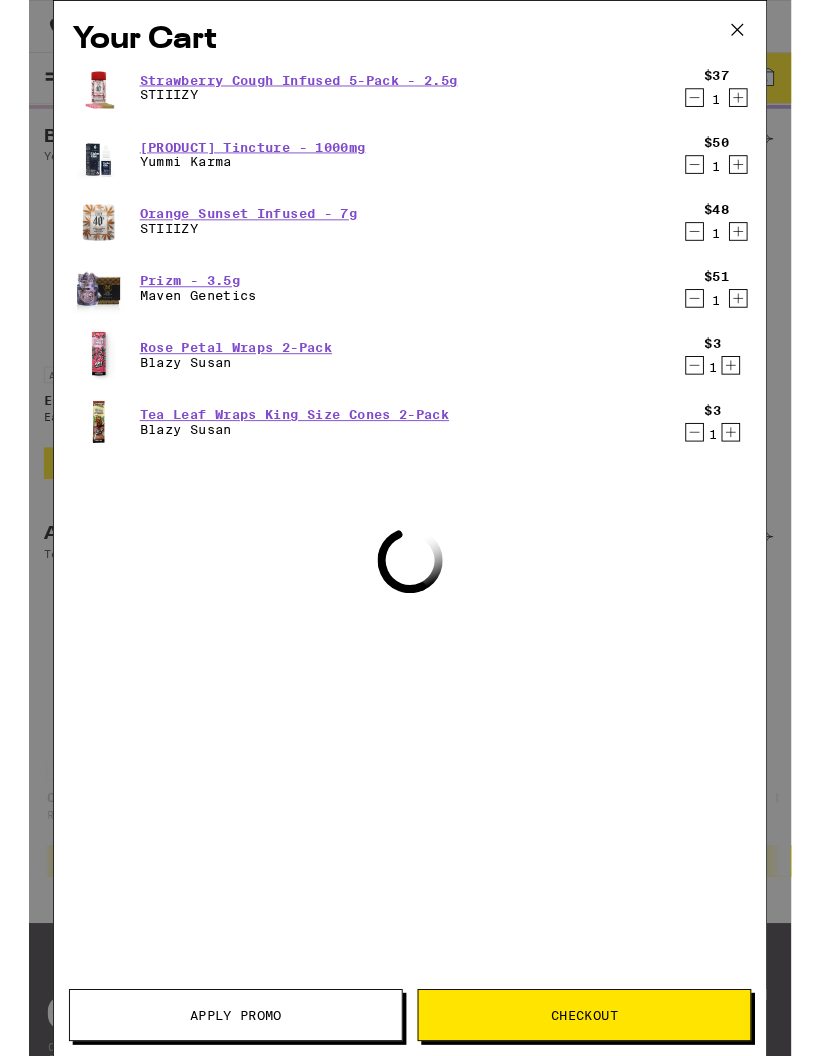 scroll, scrollTop: 261, scrollLeft: 0, axis: vertical 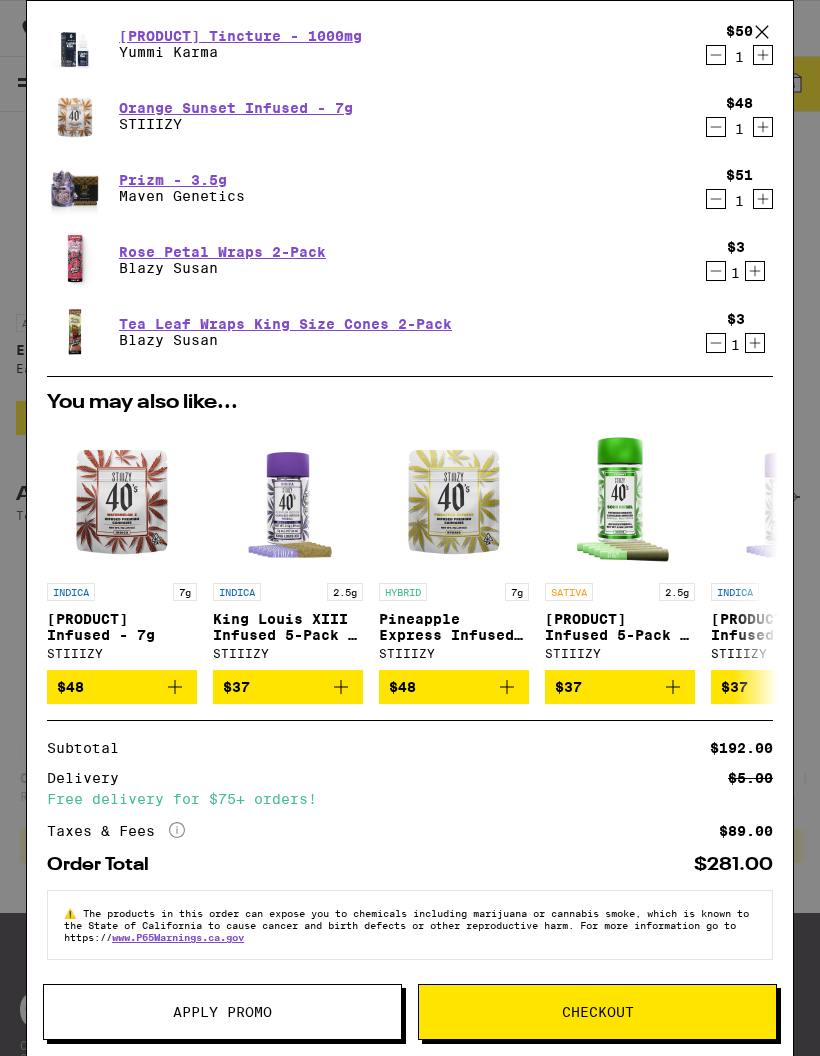 click on "Apply Promo" at bounding box center (222, 1012) 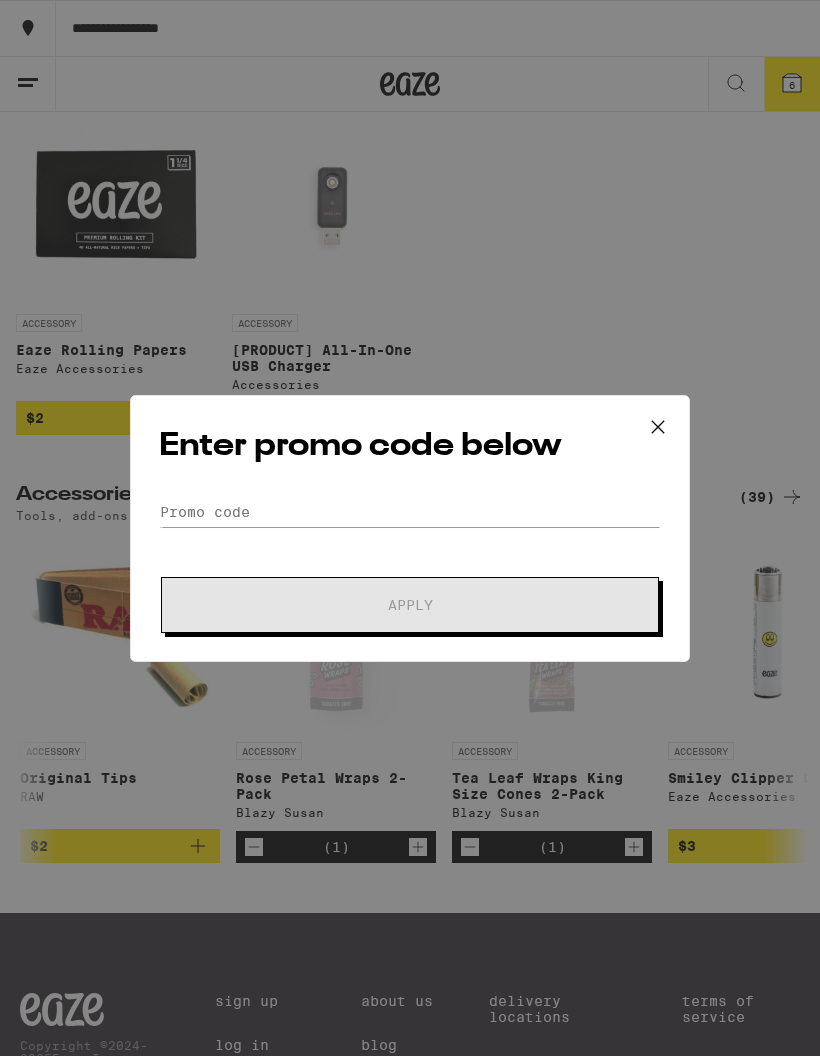 click on "Enter promo code below Promo Code Apply" at bounding box center (410, 528) 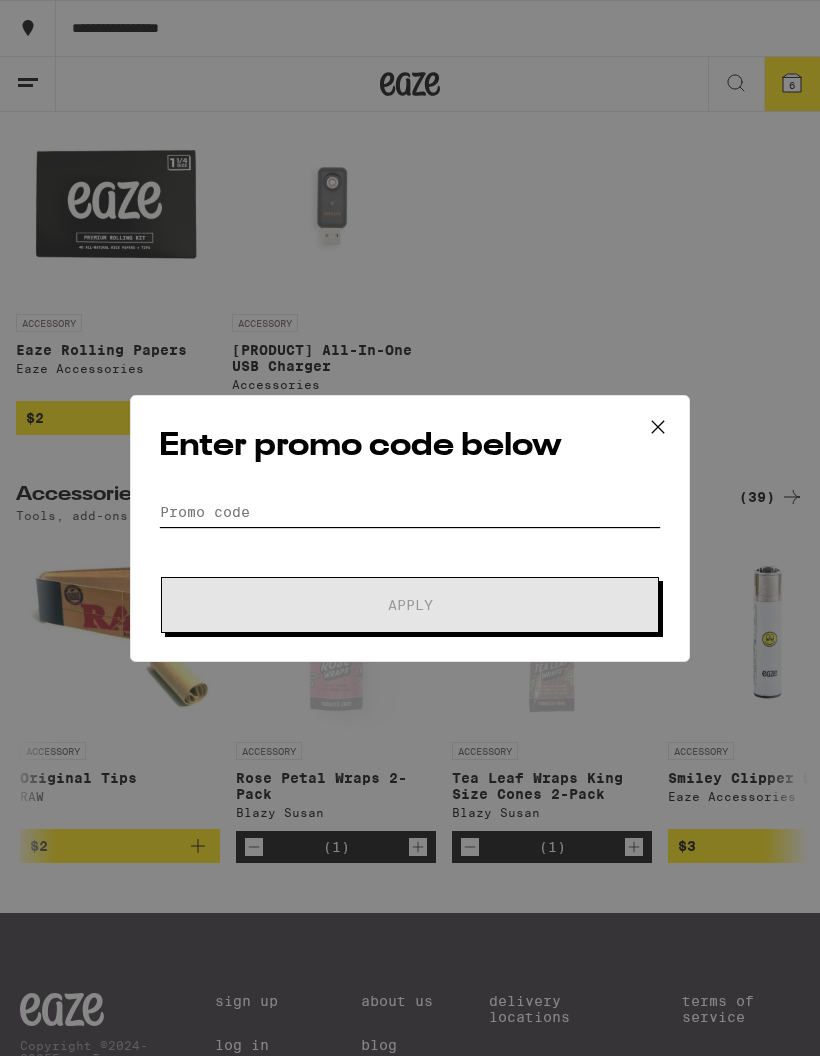 click on "Promo Code" at bounding box center (410, 512) 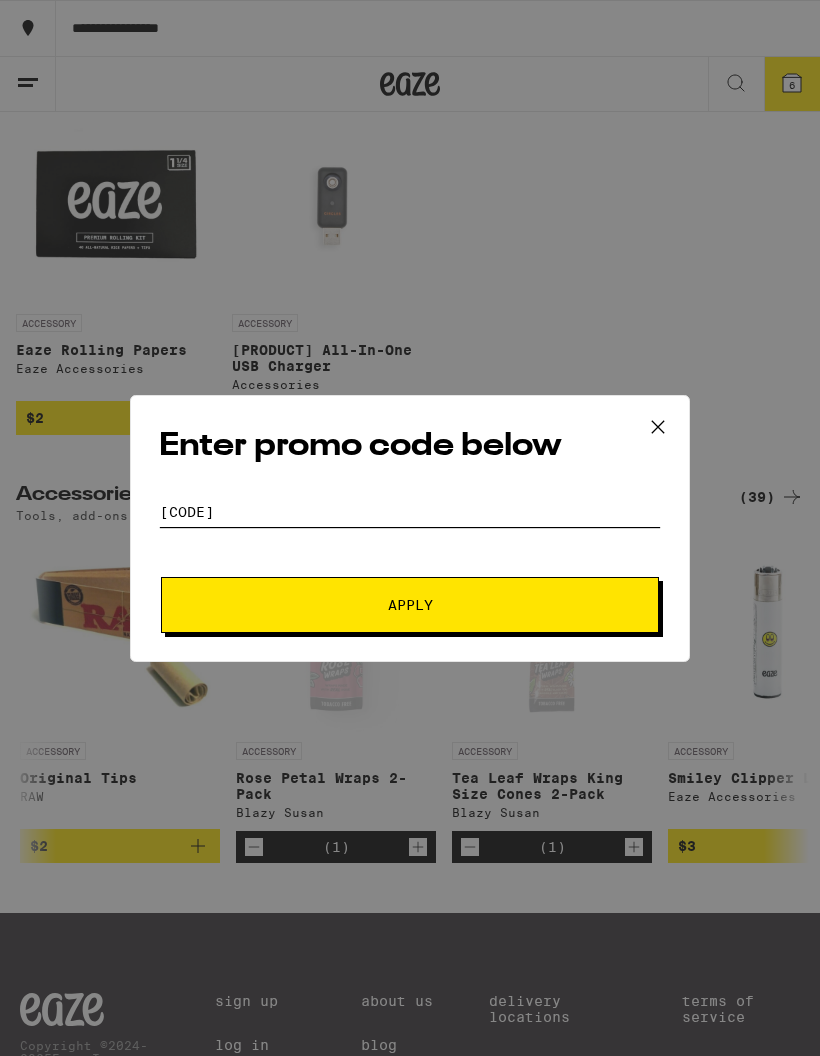 type on "[CODE]" 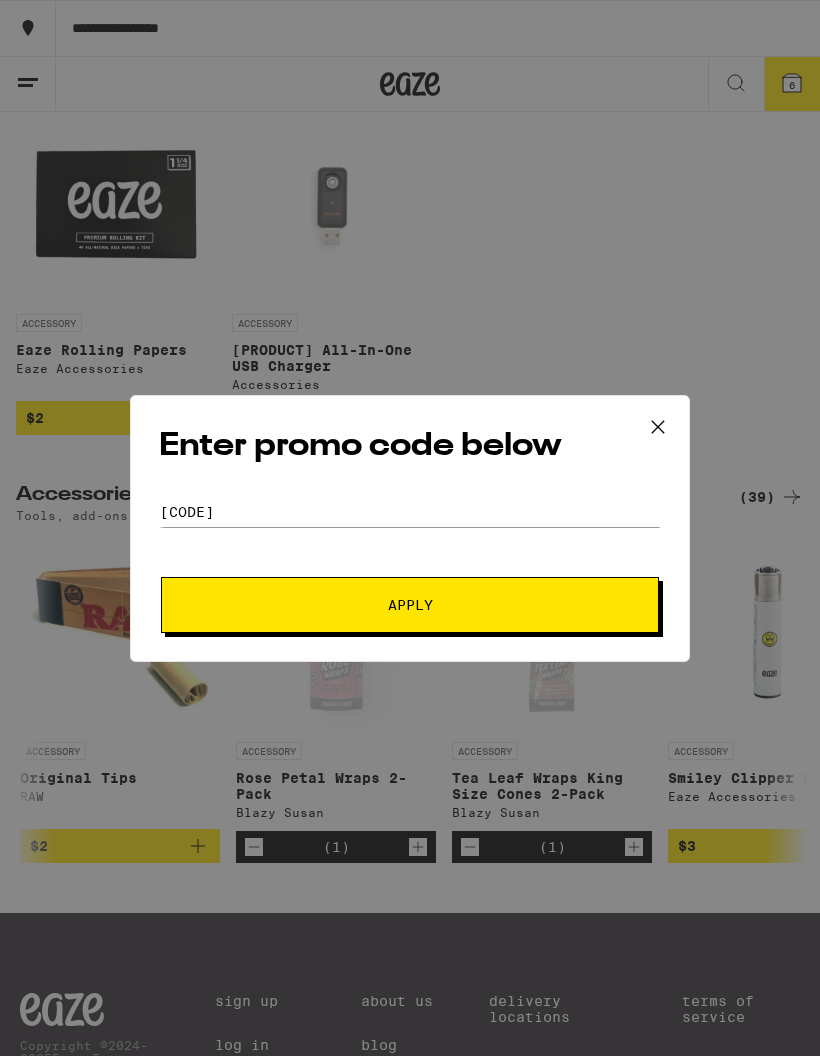 click on "Apply" at bounding box center [410, 605] 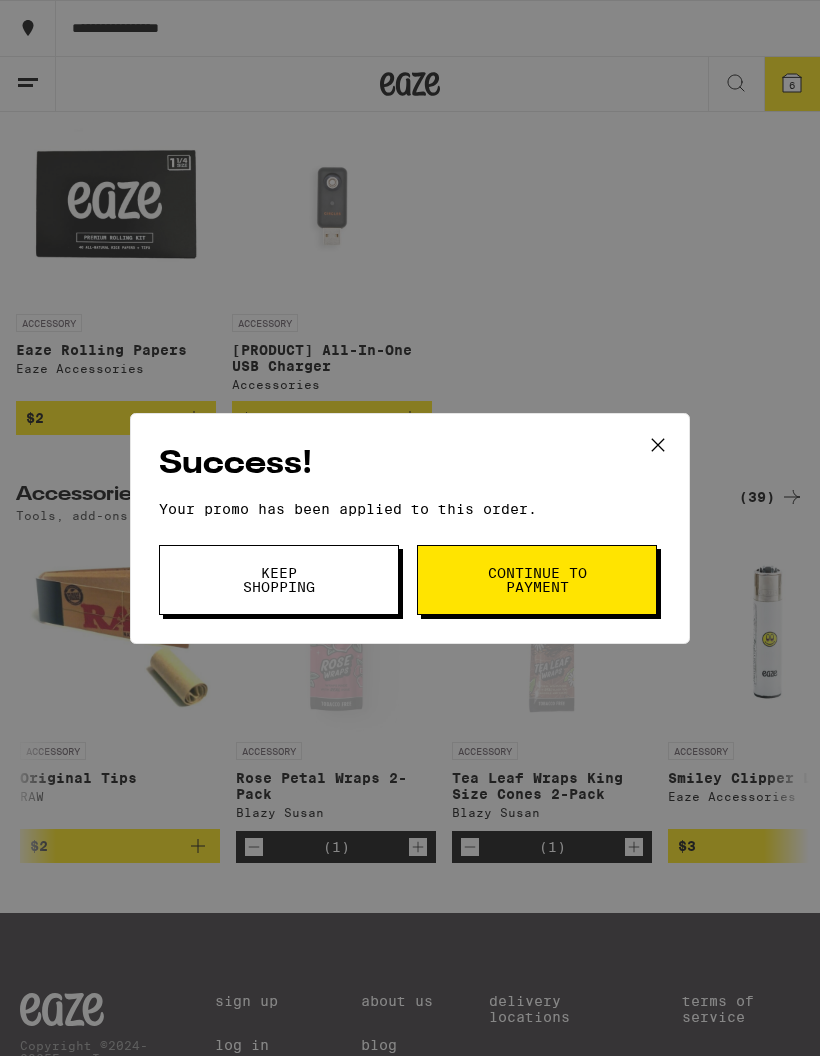 click on "Continue to payment" at bounding box center (537, 580) 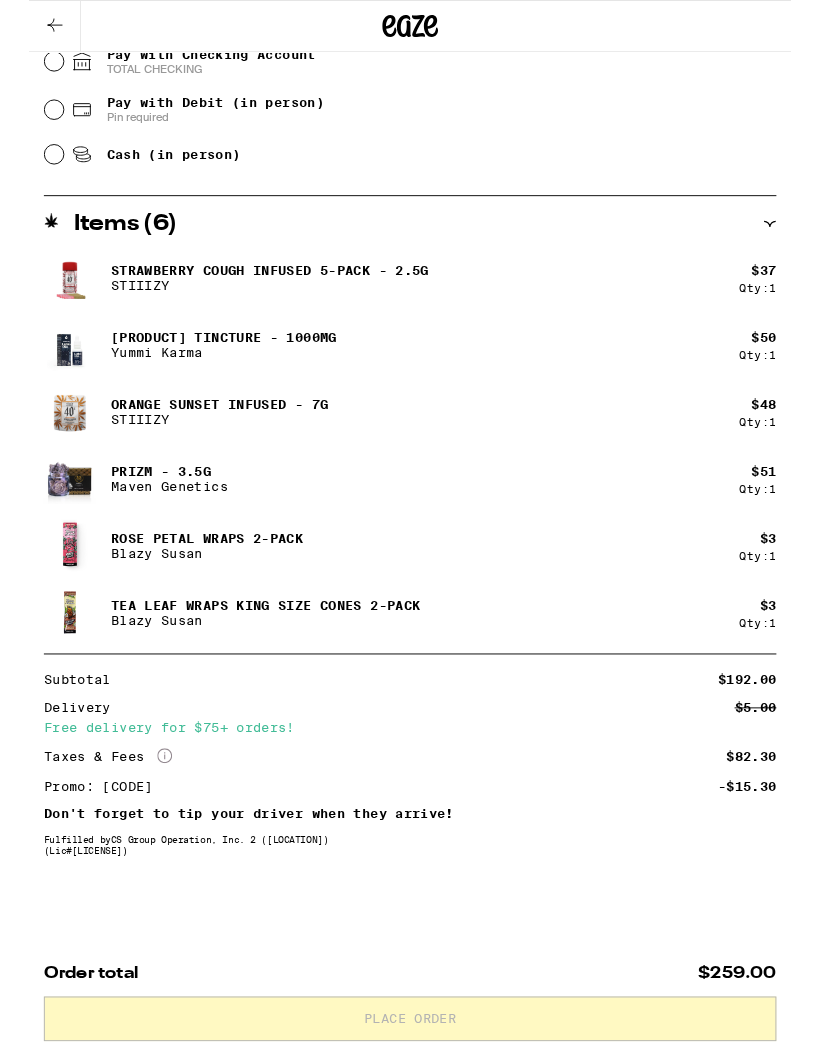 scroll, scrollTop: 1021, scrollLeft: 0, axis: vertical 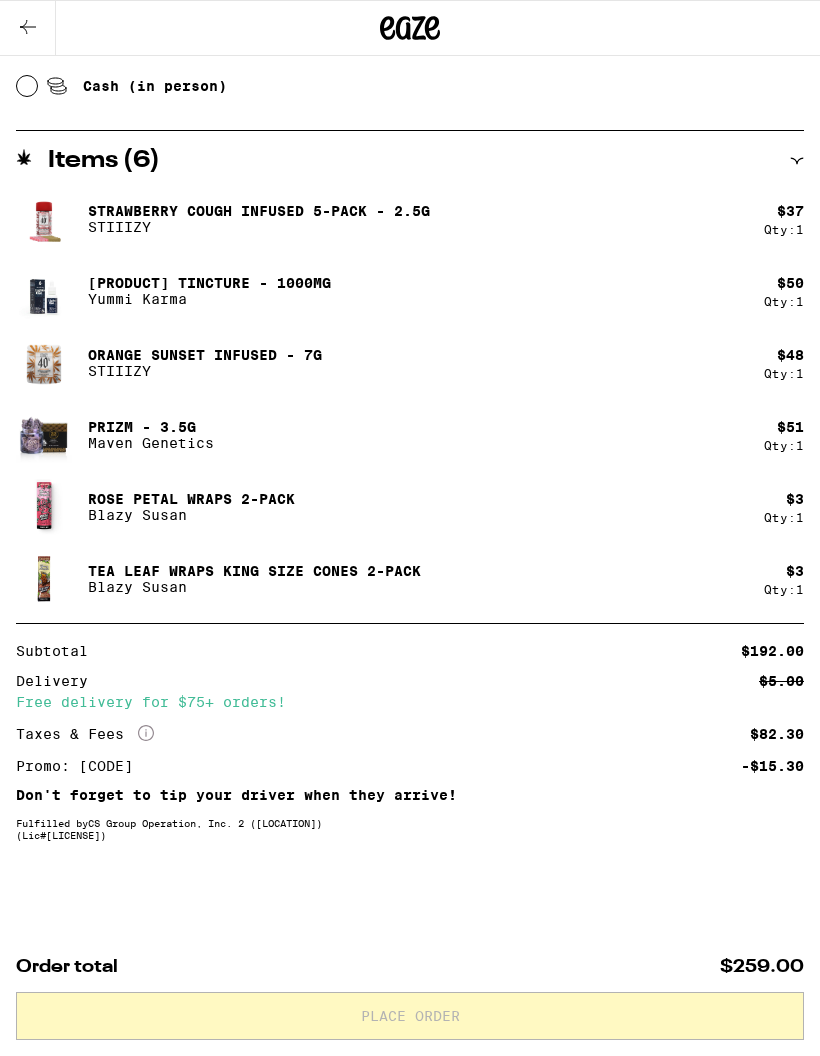 click on "Subtotal $[PRICE] Delivery $[PRICE] Free delivery for $[PRICE]+ orders! Taxes & Fees More Info $[PRICE] Promo: [CODE] -$[PRICE] Don't forget to tip your driver when they arrive! Fulfilled by [COMPANY] ([NUMBER]) (Lic# [LICENSE]) Order total $[PRICE] Place Order" at bounding box center (410, 744) 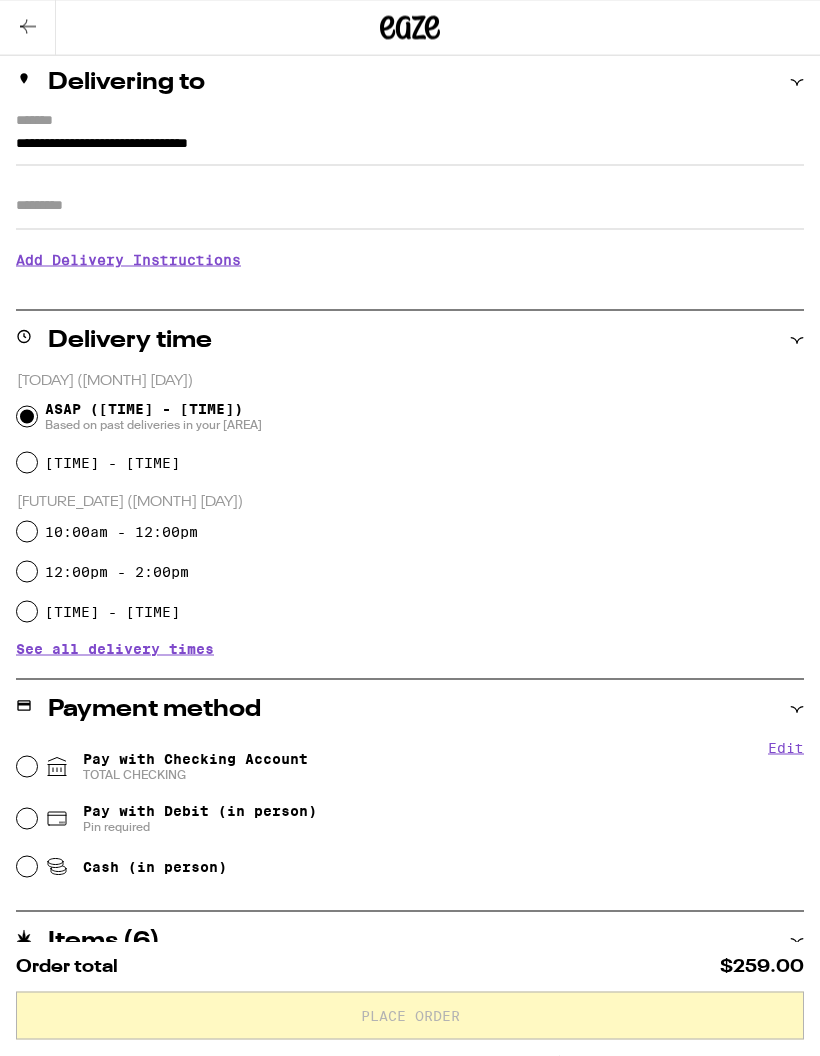 scroll, scrollTop: 0, scrollLeft: 0, axis: both 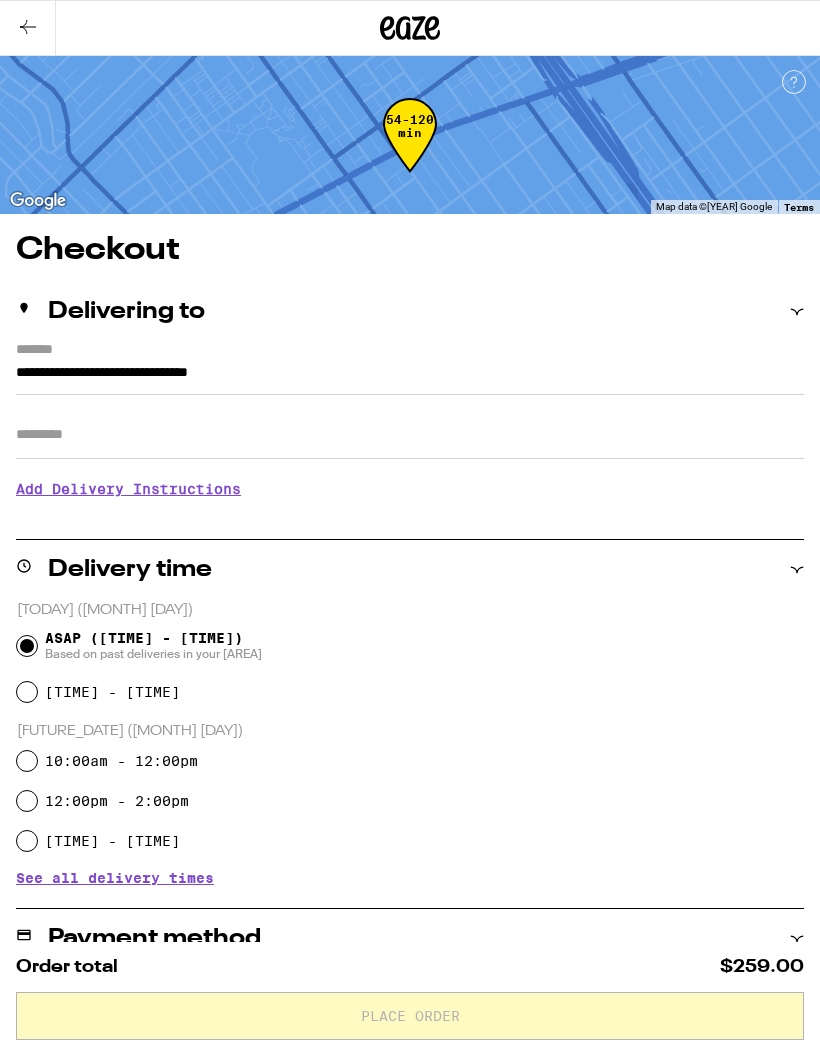 click on "**********" at bounding box center [410, 378] 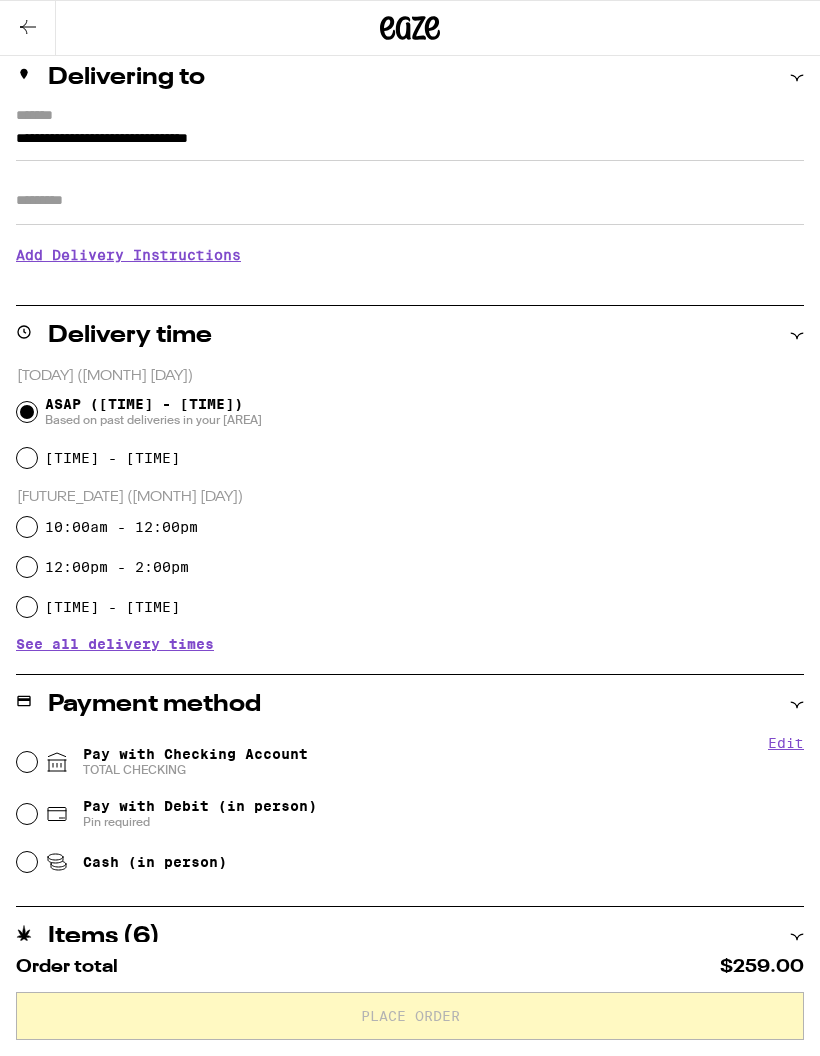 scroll, scrollTop: 0, scrollLeft: 0, axis: both 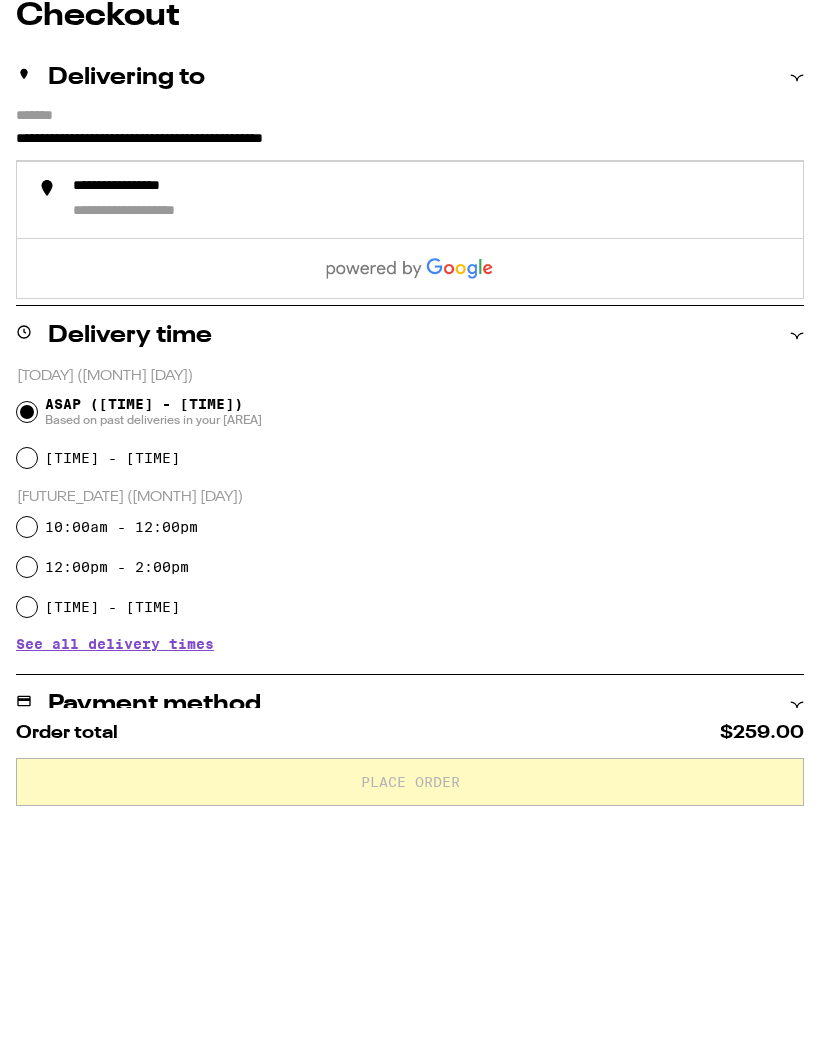 type on "**********" 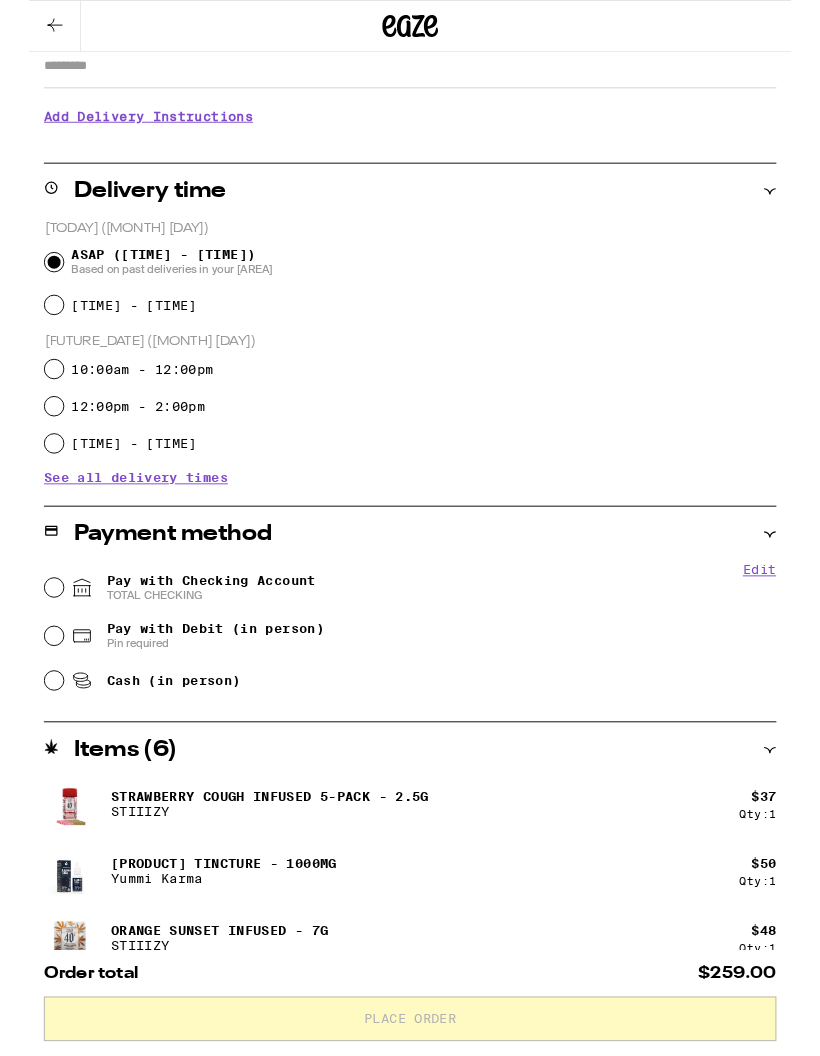 scroll, scrollTop: 363, scrollLeft: 0, axis: vertical 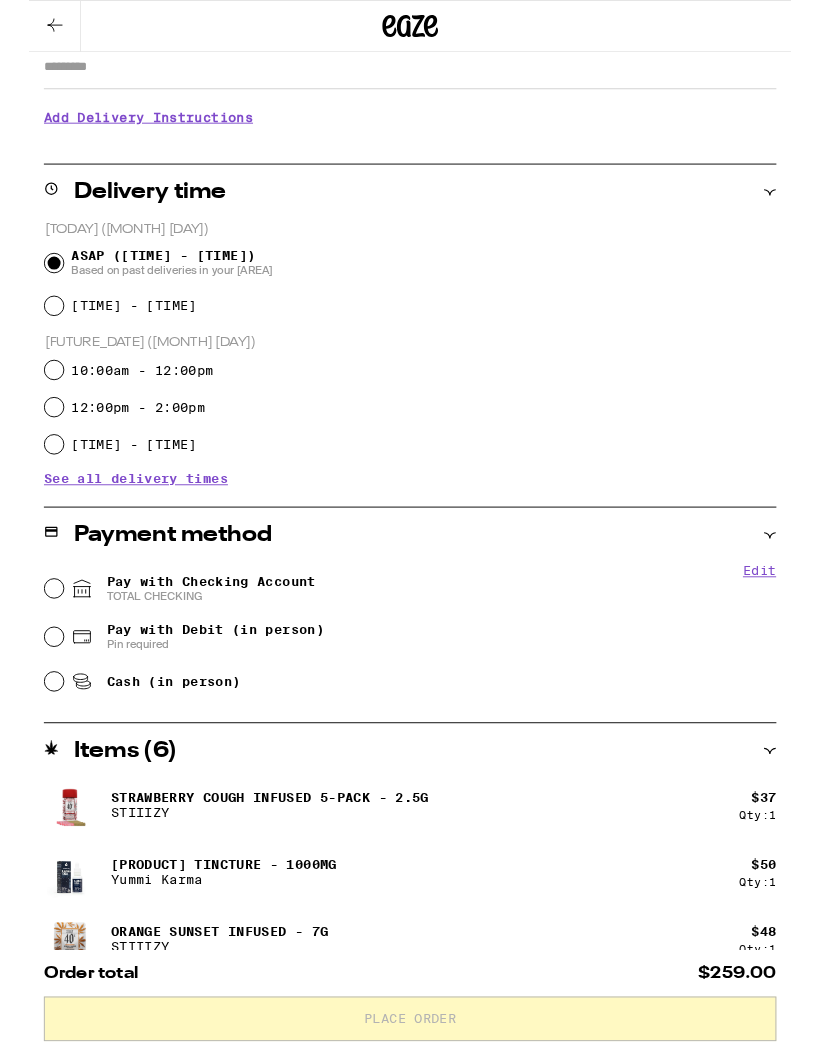 click on "Pay with Debit (in person) Pin required" at bounding box center [27, 685] 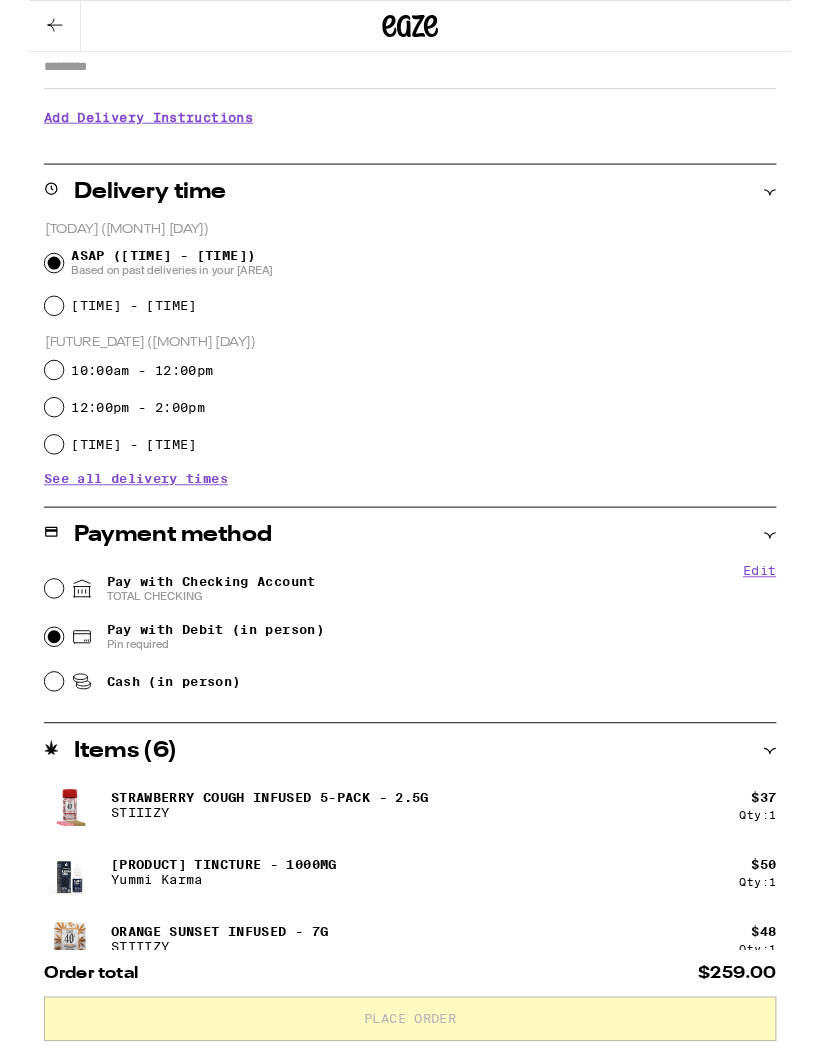 radio on "true" 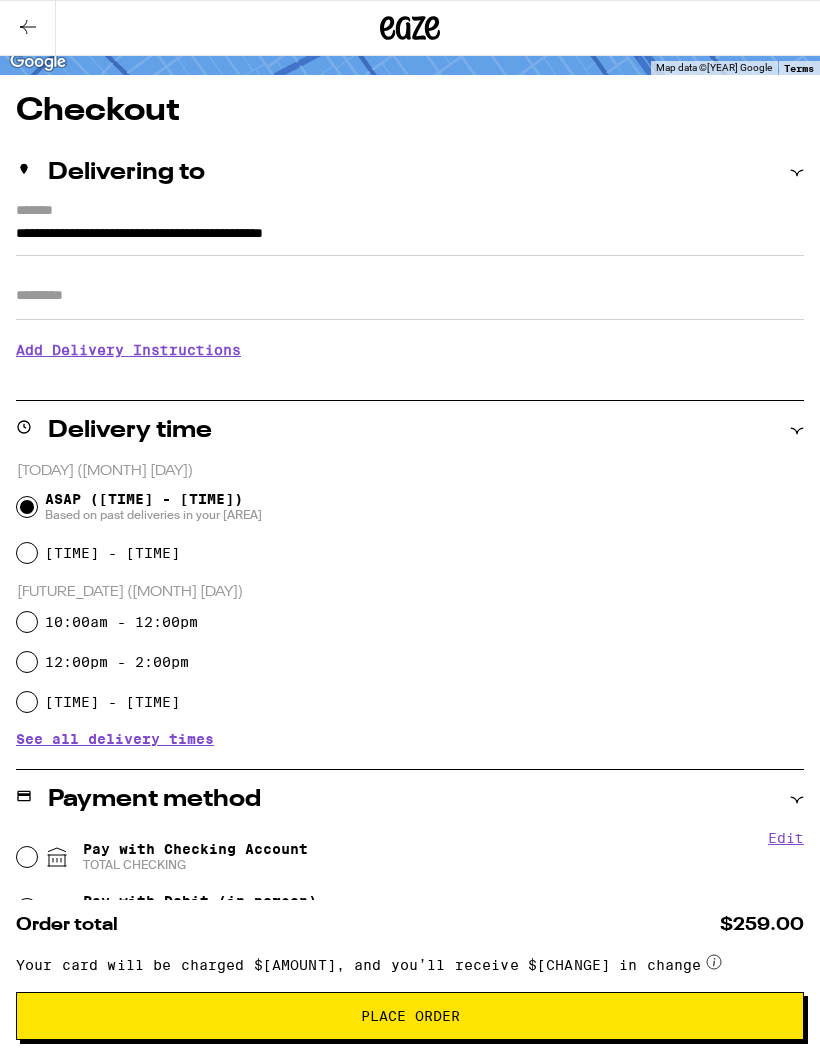 scroll, scrollTop: 0, scrollLeft: 0, axis: both 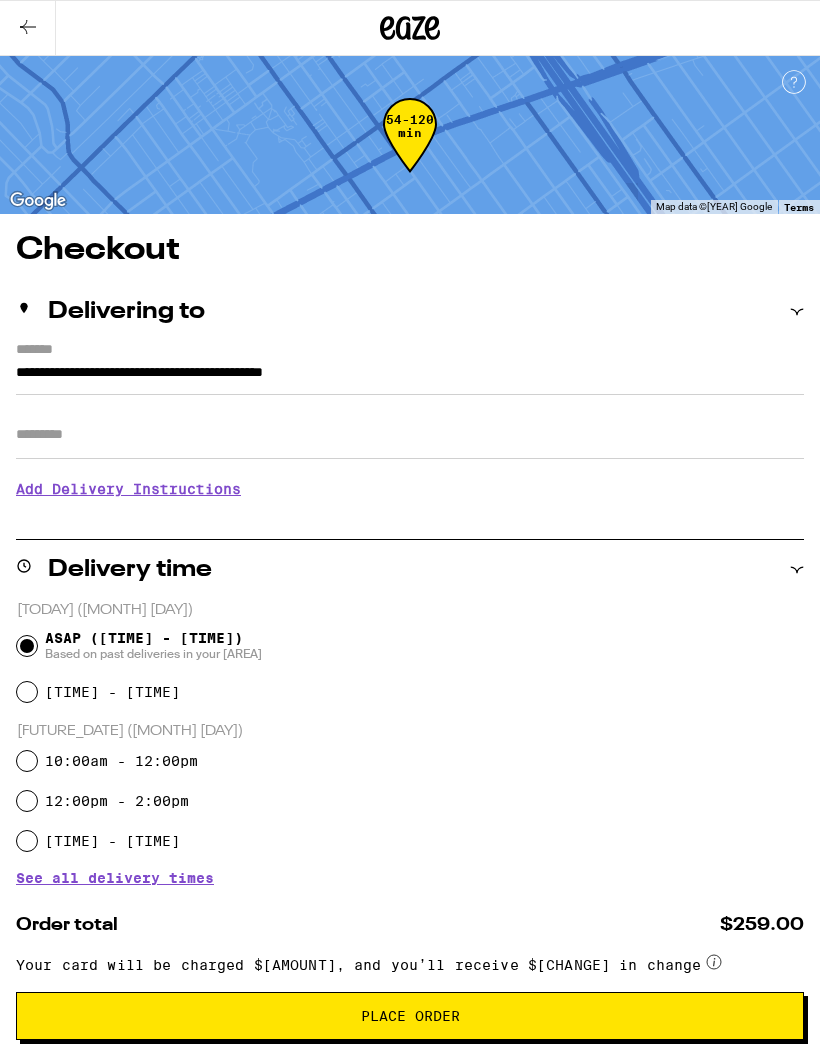 click on "Apt/Suite" at bounding box center (410, 435) 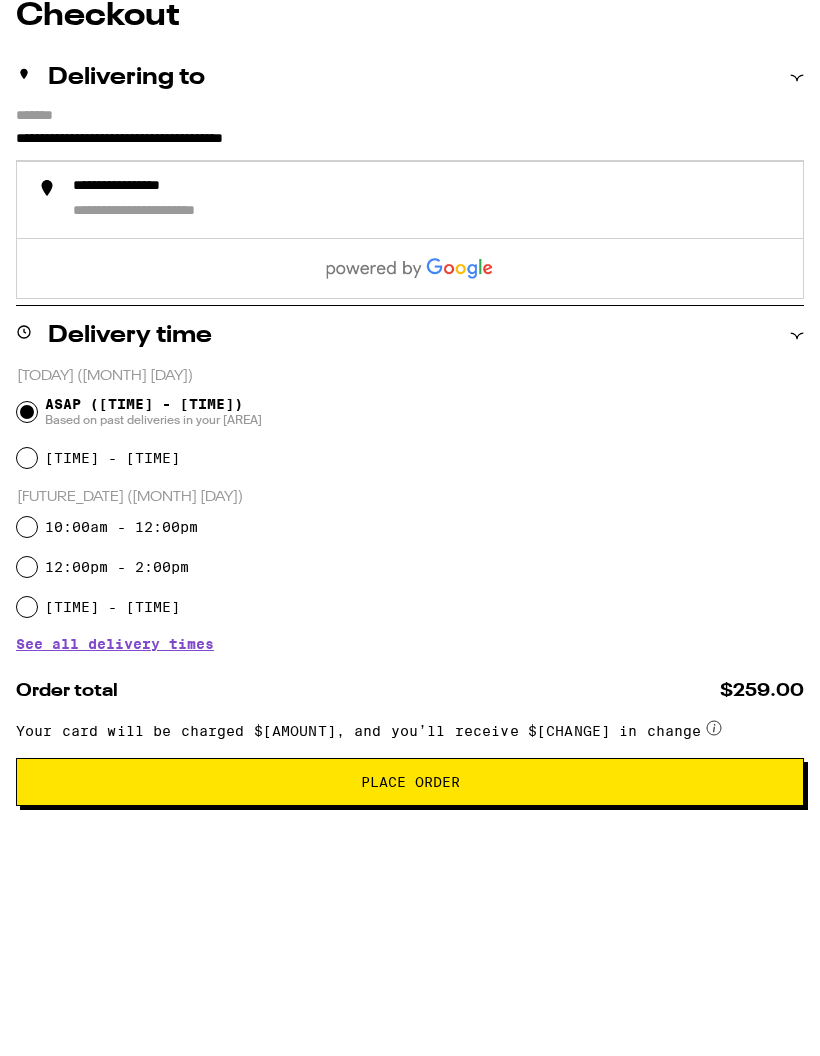 click on "**********" at bounding box center [410, 463] 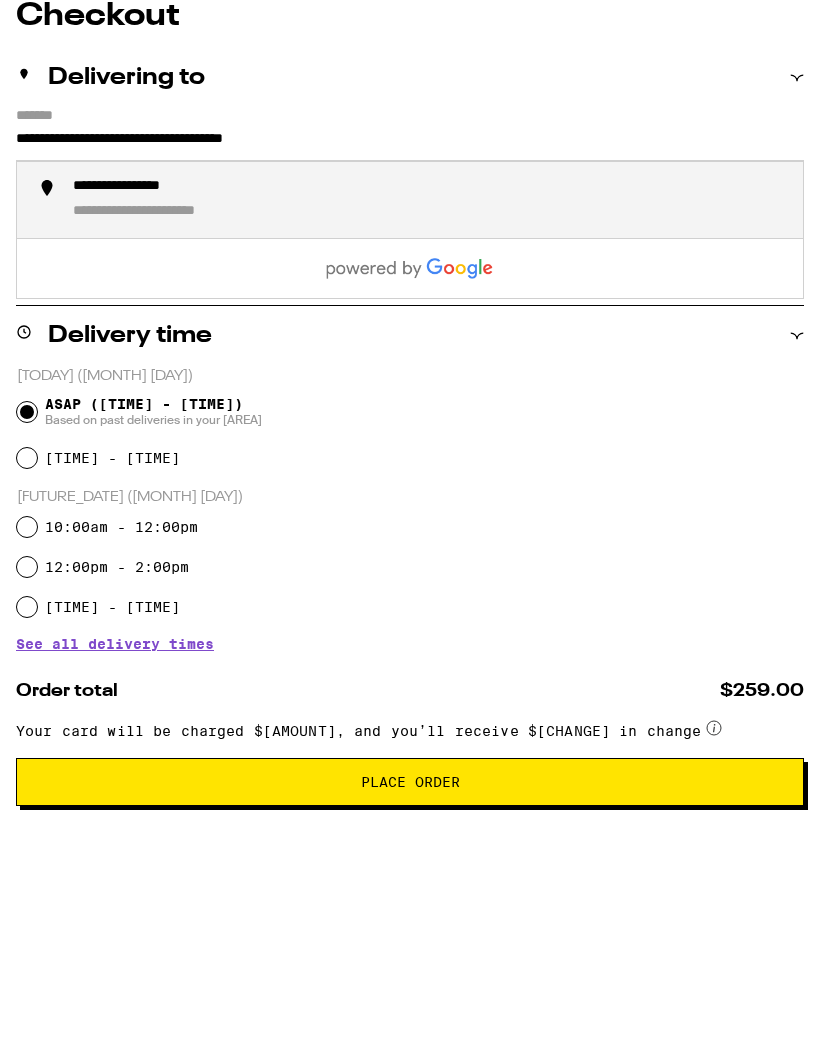 click on "**********" at bounding box center [410, 434] 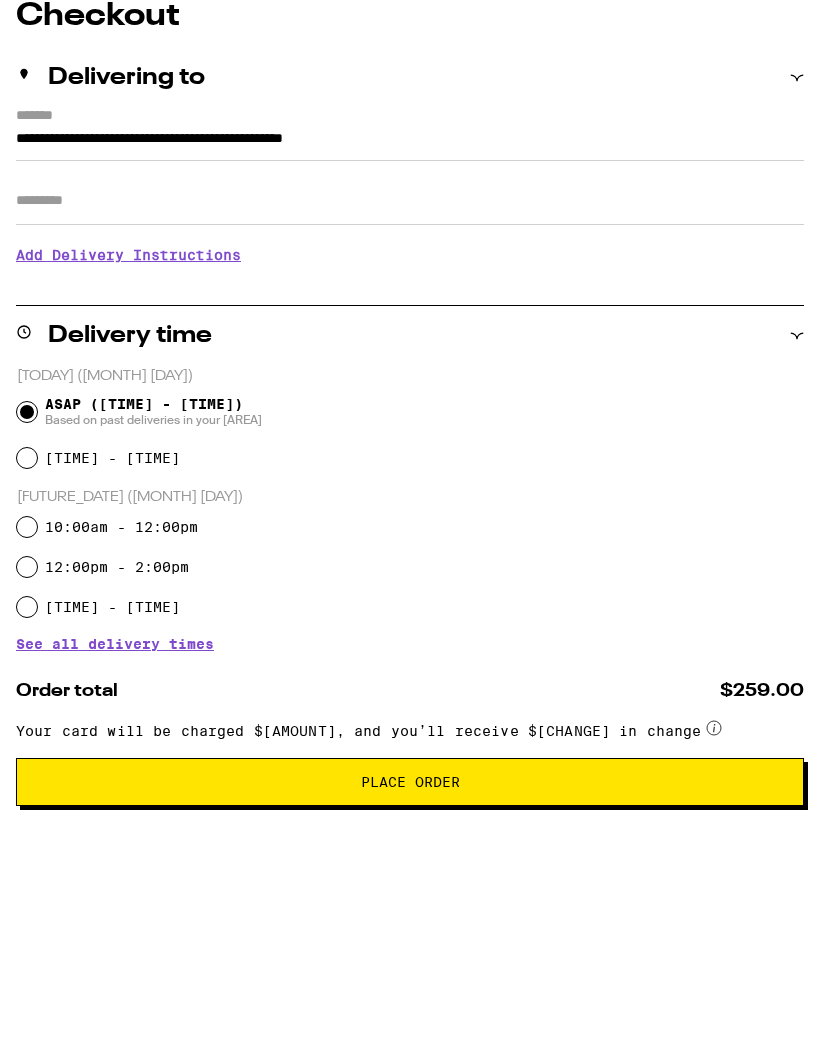 scroll, scrollTop: 234, scrollLeft: 0, axis: vertical 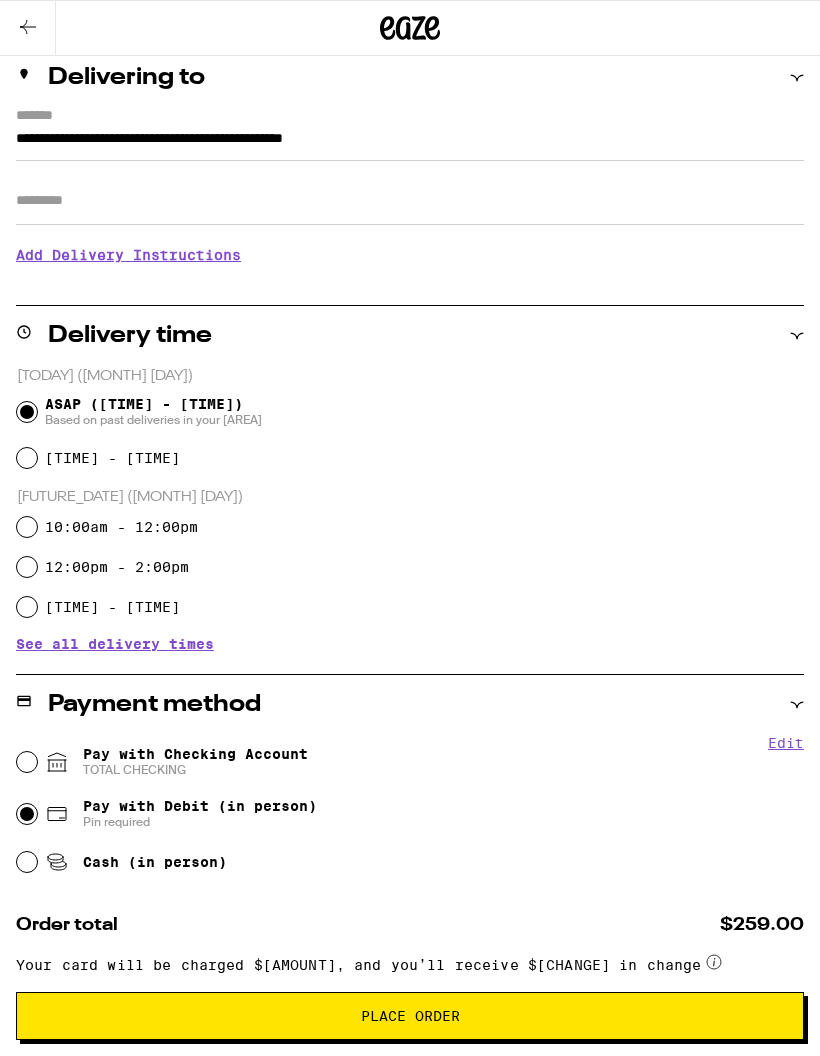 click on "Apt/Suite" at bounding box center (410, 201) 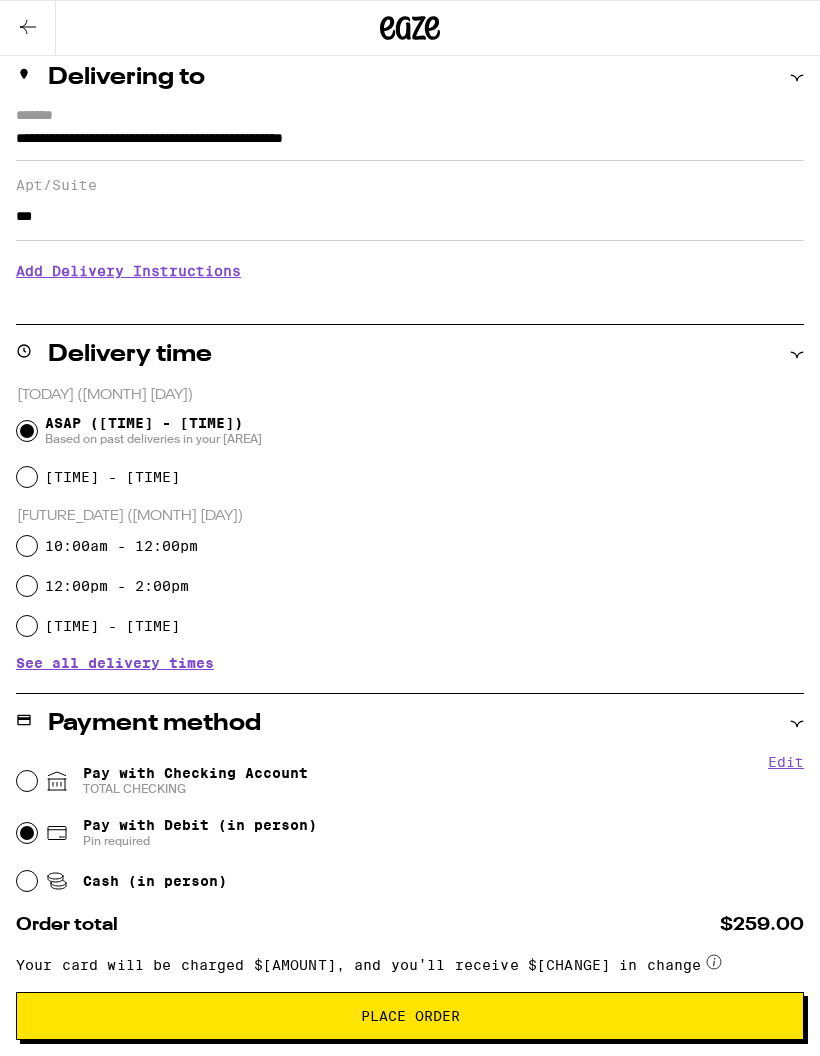 type on "***" 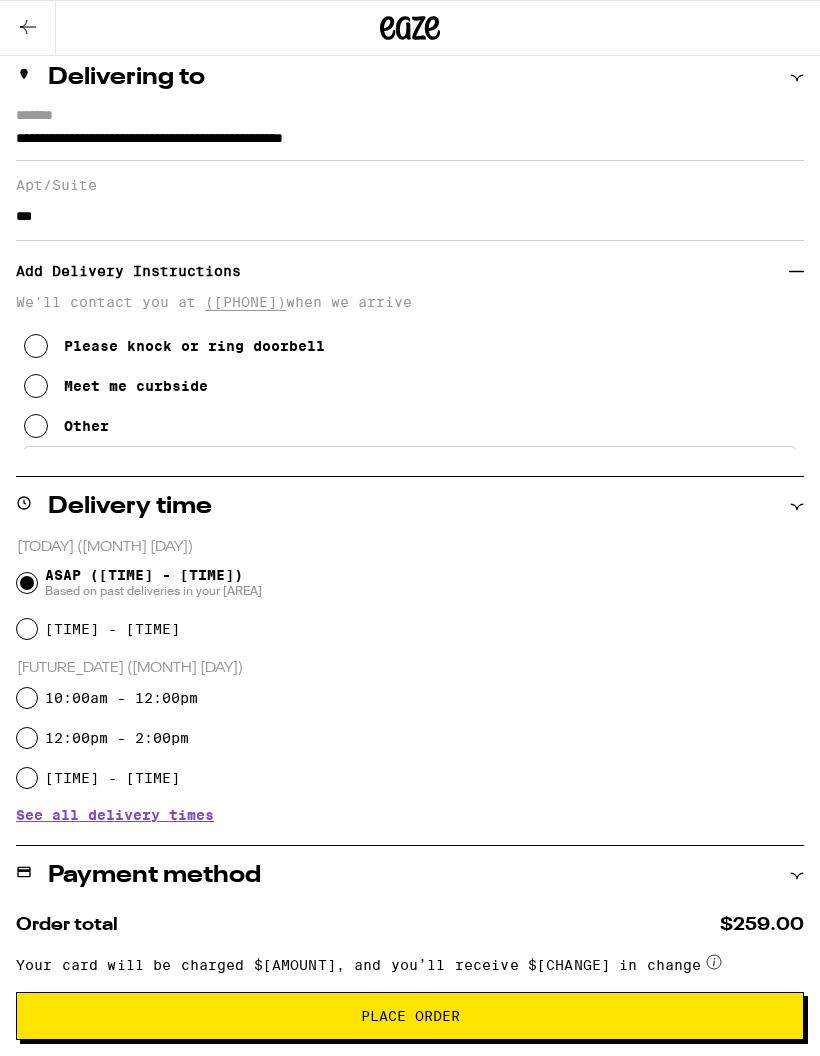 click at bounding box center [36, 426] 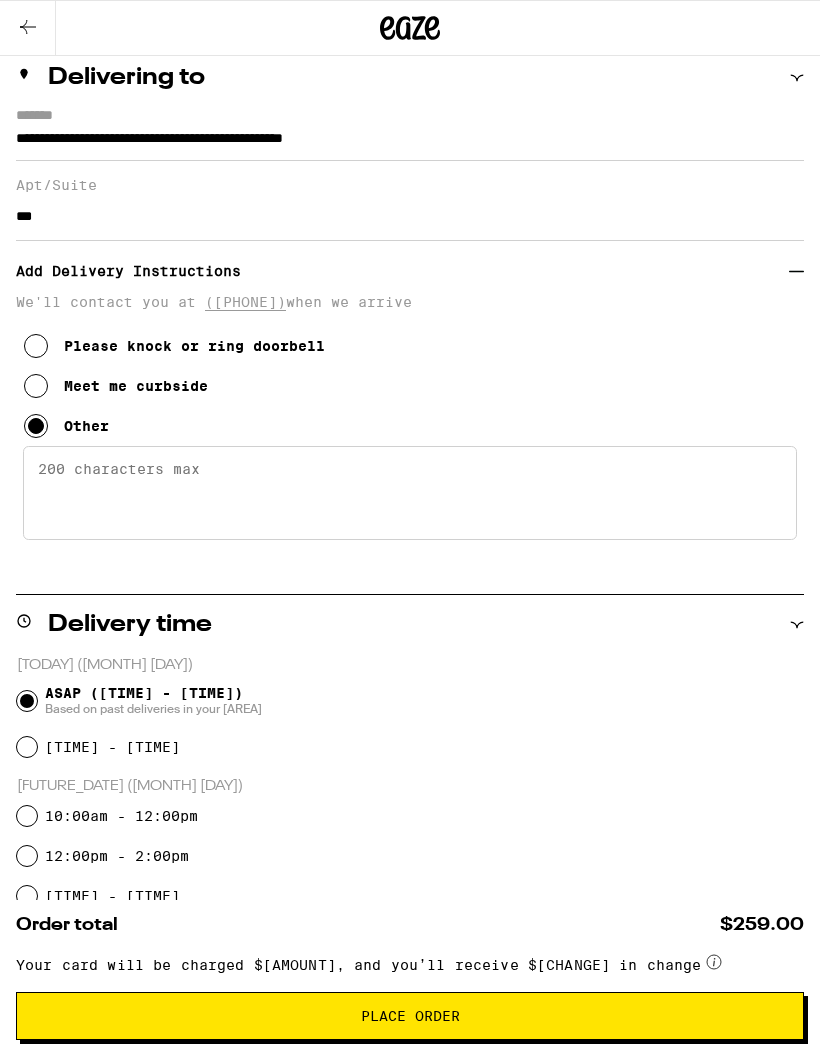 click on "Enter any other delivery instructions you want driver to know" at bounding box center [410, 493] 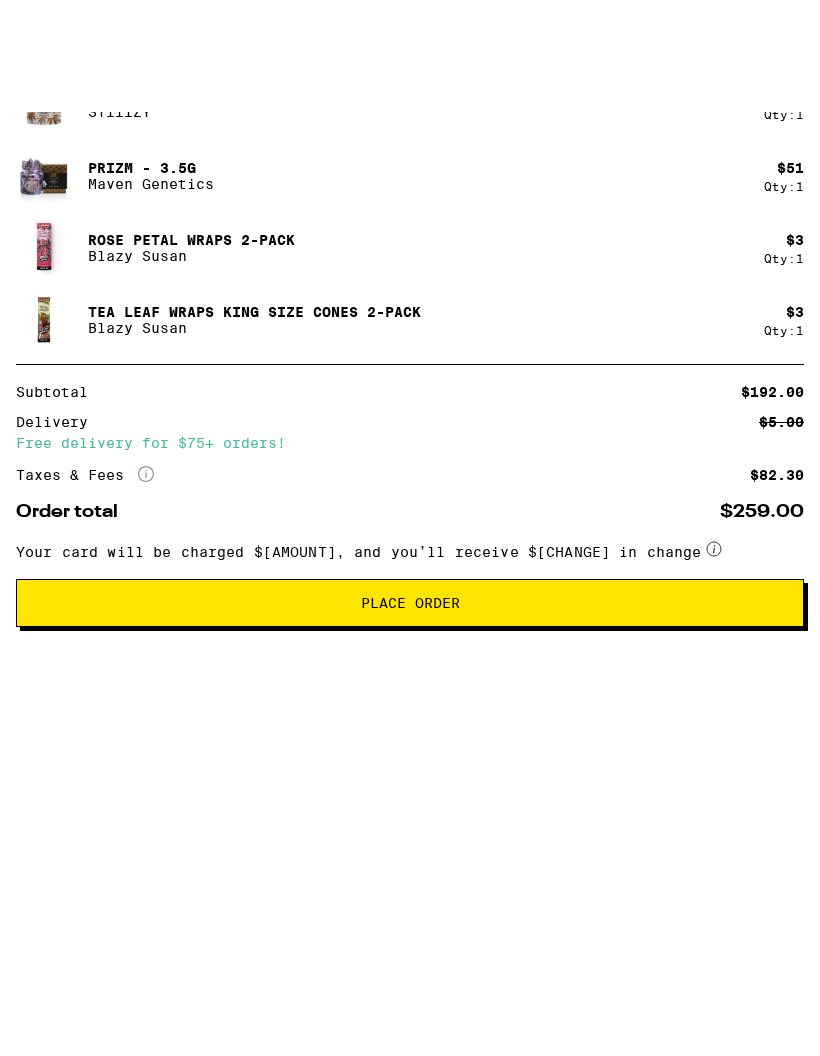 scroll, scrollTop: 1370, scrollLeft: 0, axis: vertical 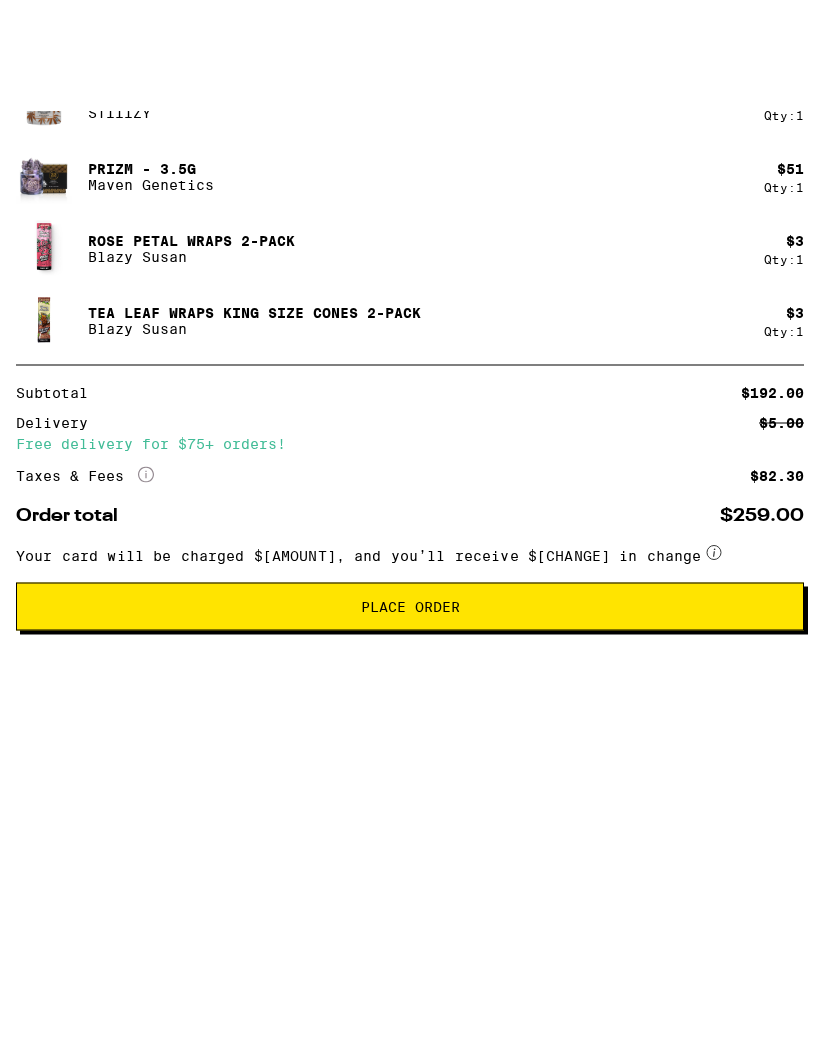 type on "Apt [NUMBER]
Door code [NUMBER] then green phone button" 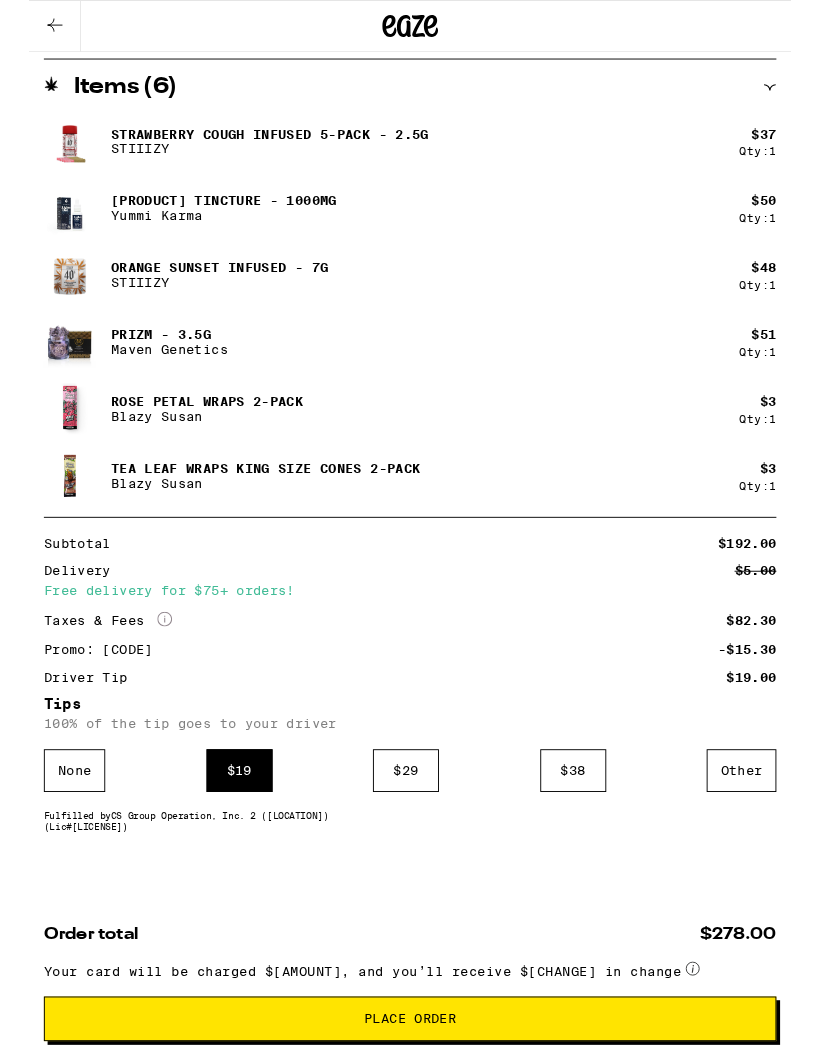 click on "Other" at bounding box center [766, 829] 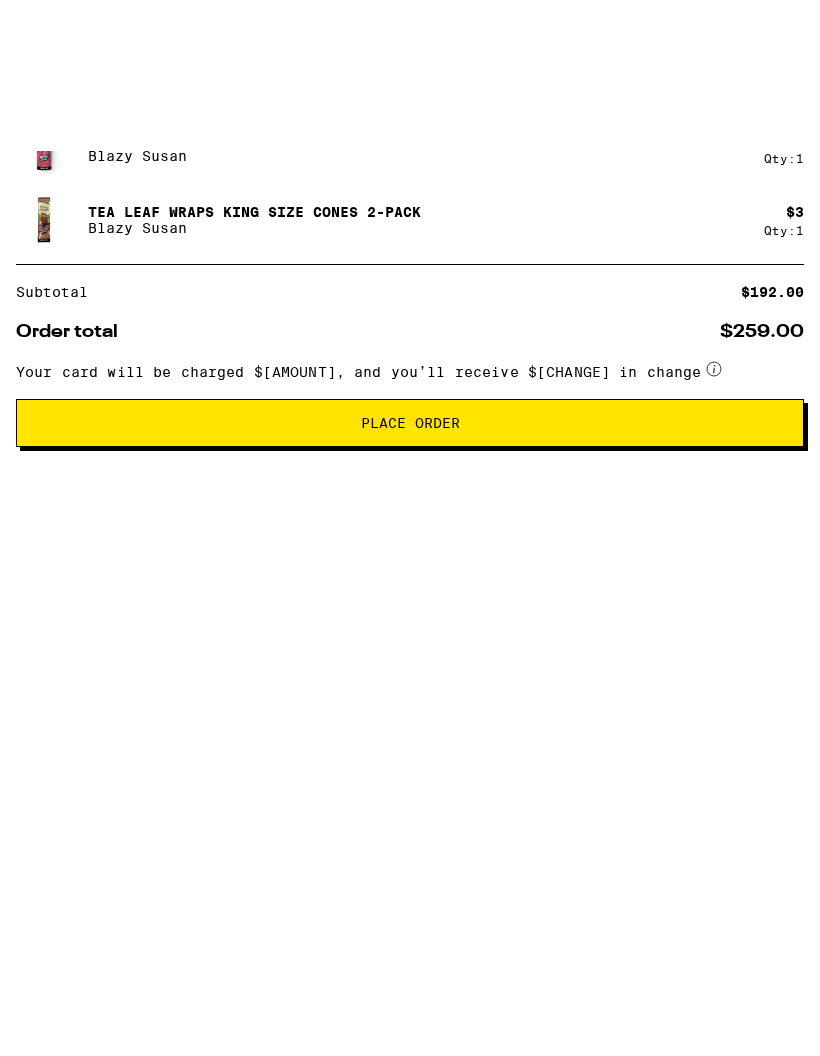 scroll, scrollTop: 1508, scrollLeft: 0, axis: vertical 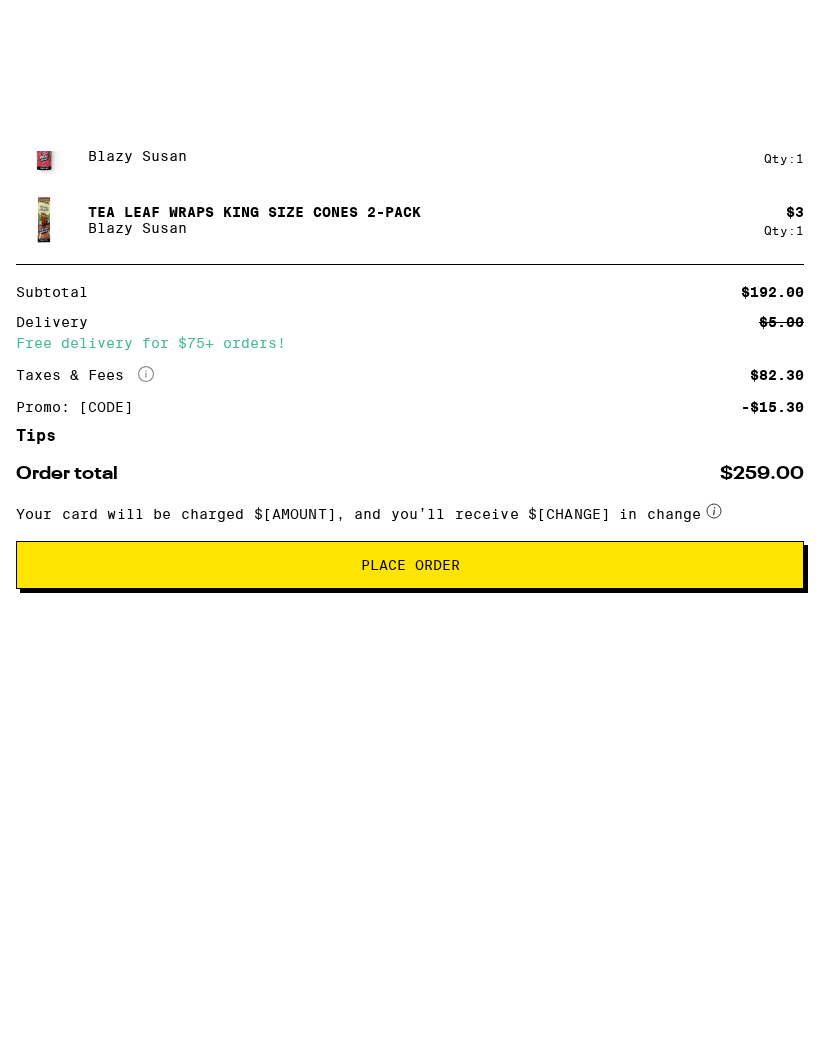 type on "20" 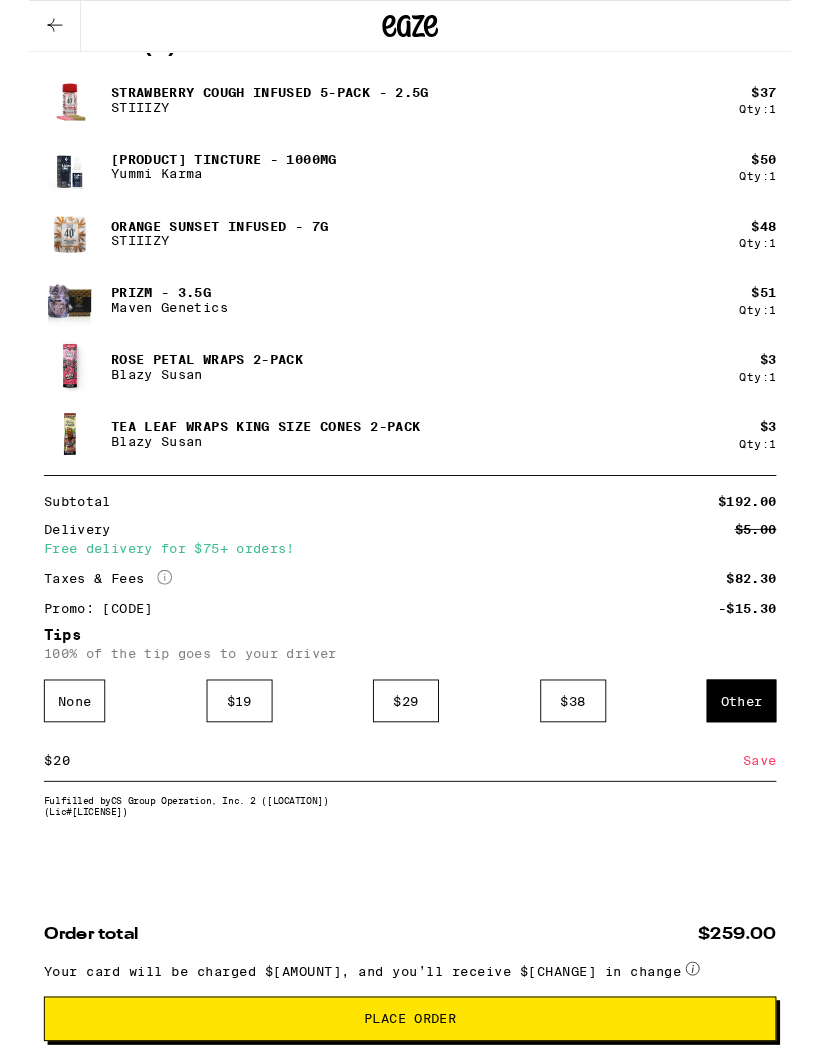 click on "Save" at bounding box center (786, 818) 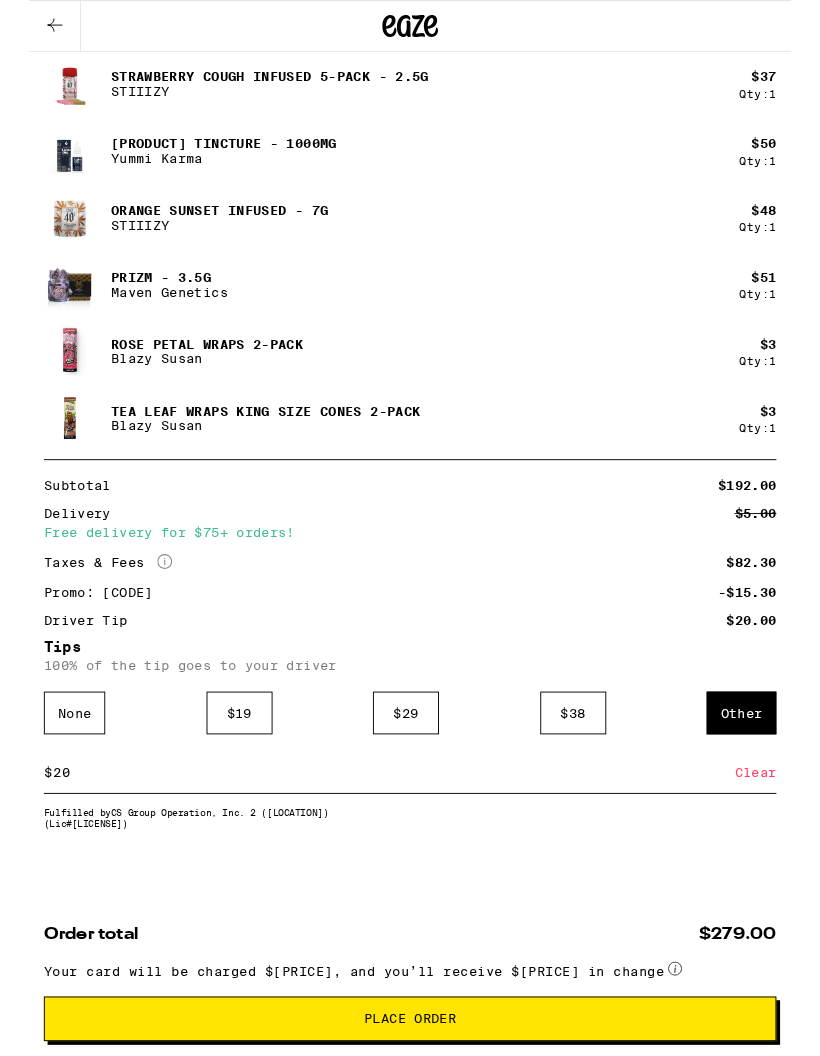 click on "Place Order" at bounding box center [410, 1096] 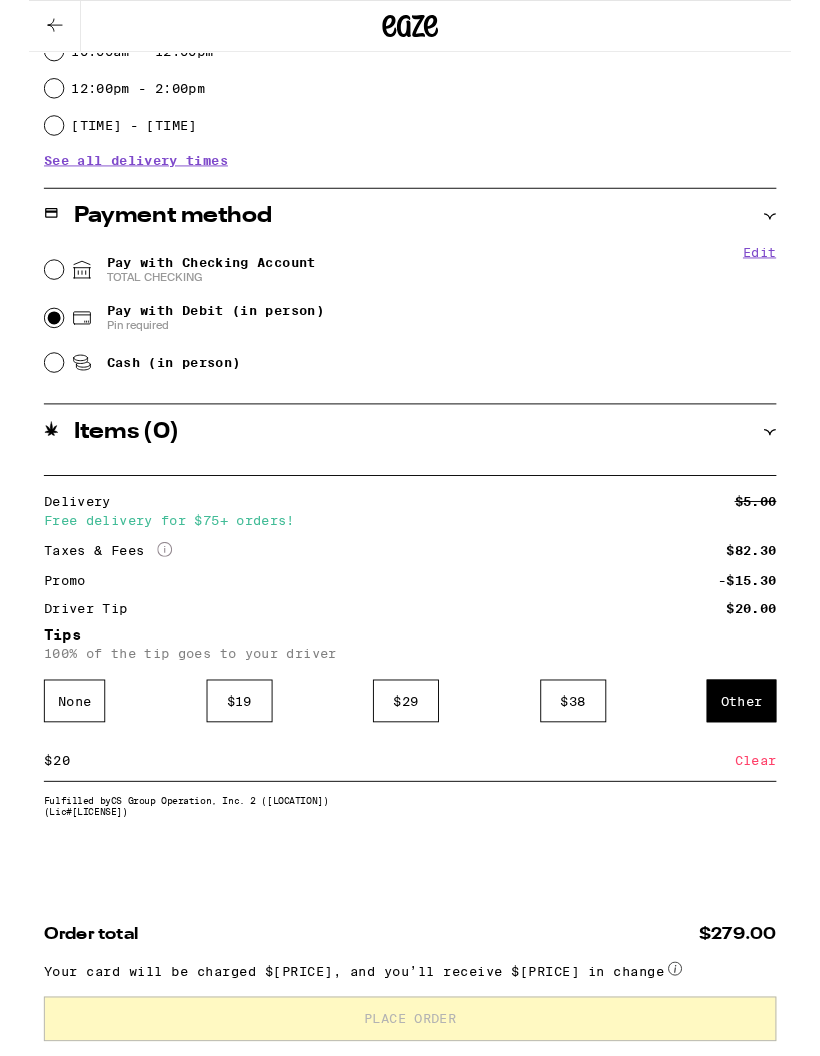 scroll, scrollTop: 0, scrollLeft: 0, axis: both 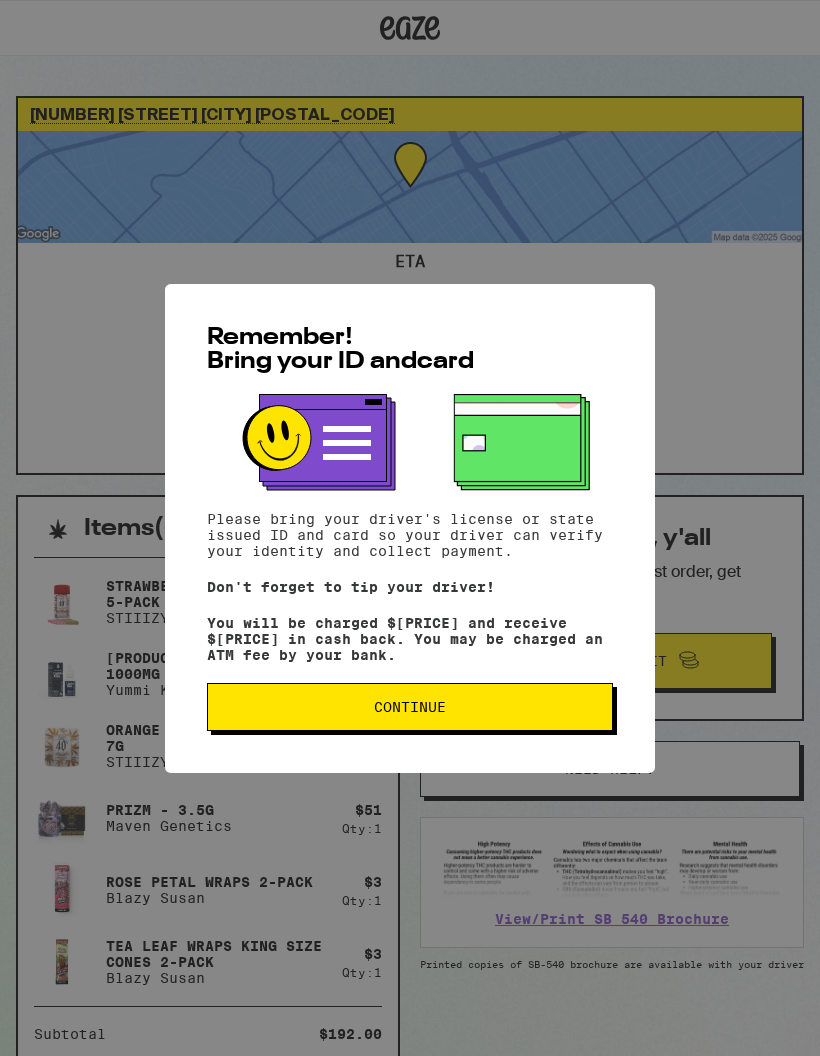 click on "Continue" at bounding box center [410, 707] 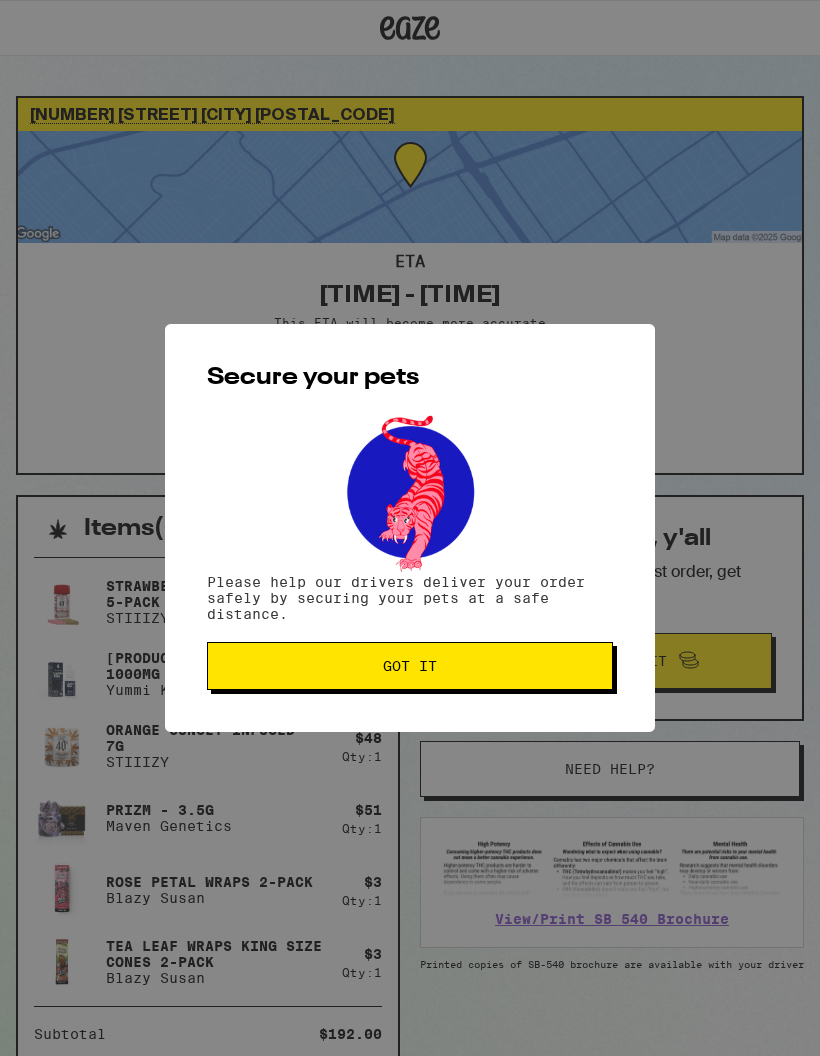 click on "Got it" at bounding box center (410, 666) 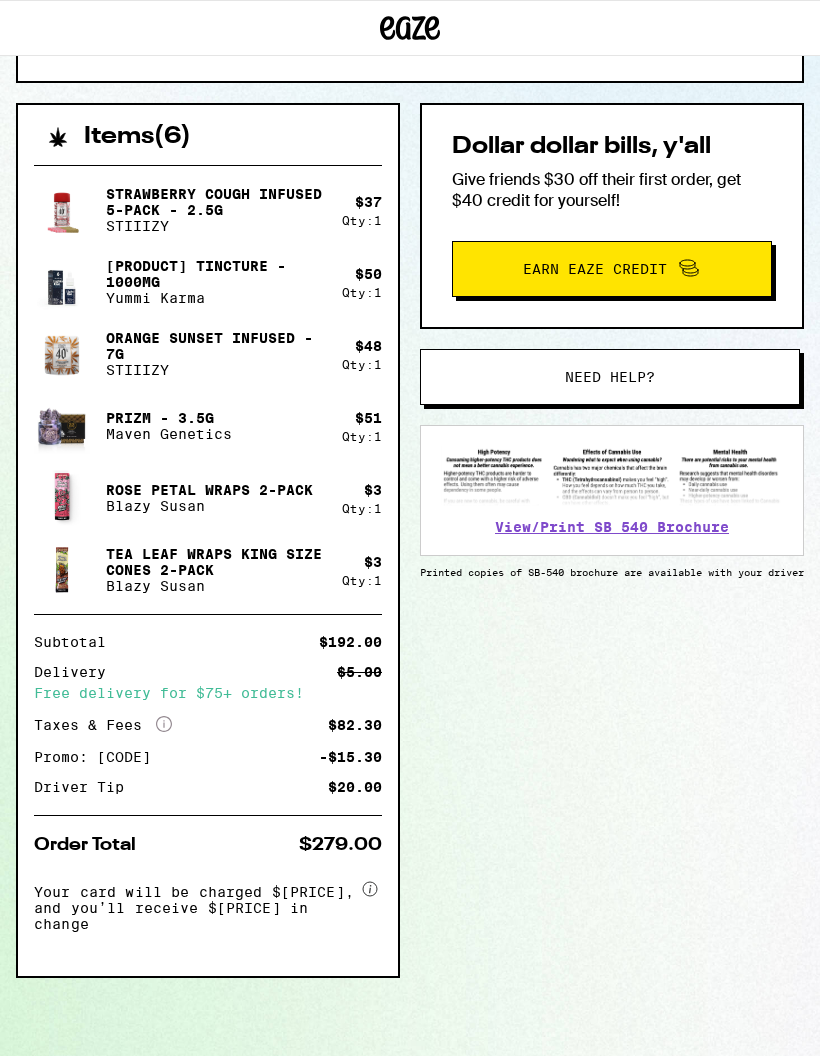scroll, scrollTop: 76, scrollLeft: 0, axis: vertical 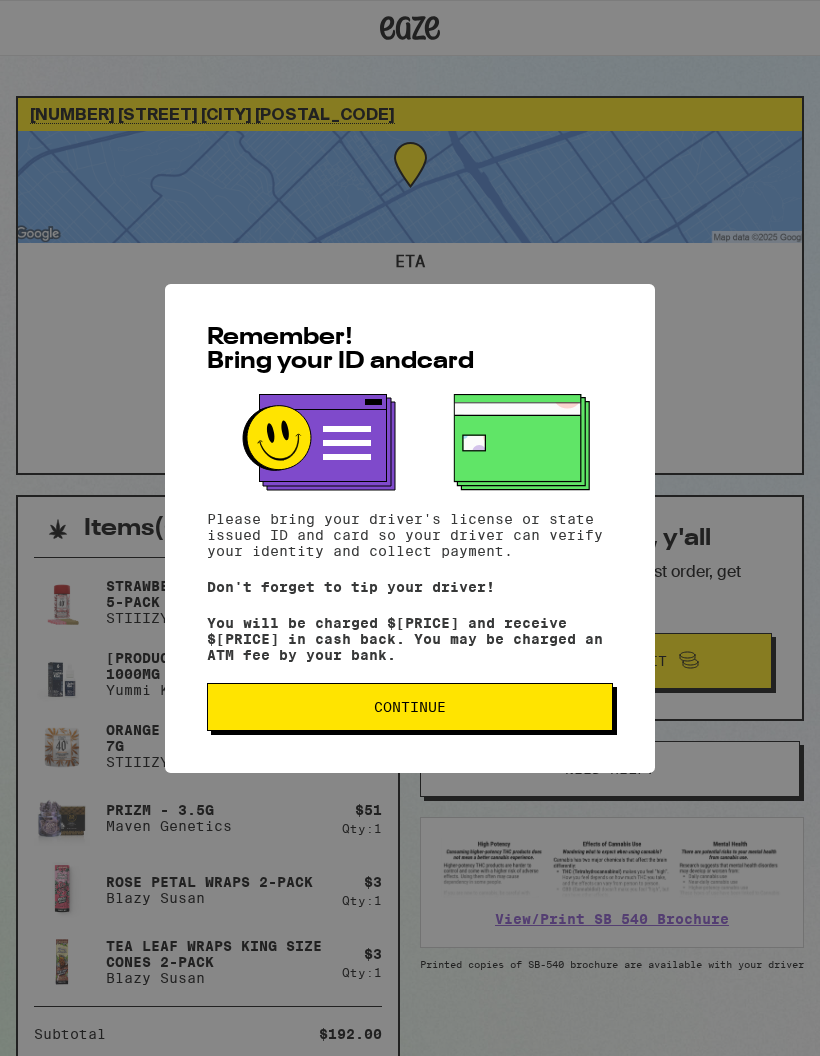 click on "Continue" at bounding box center (410, 707) 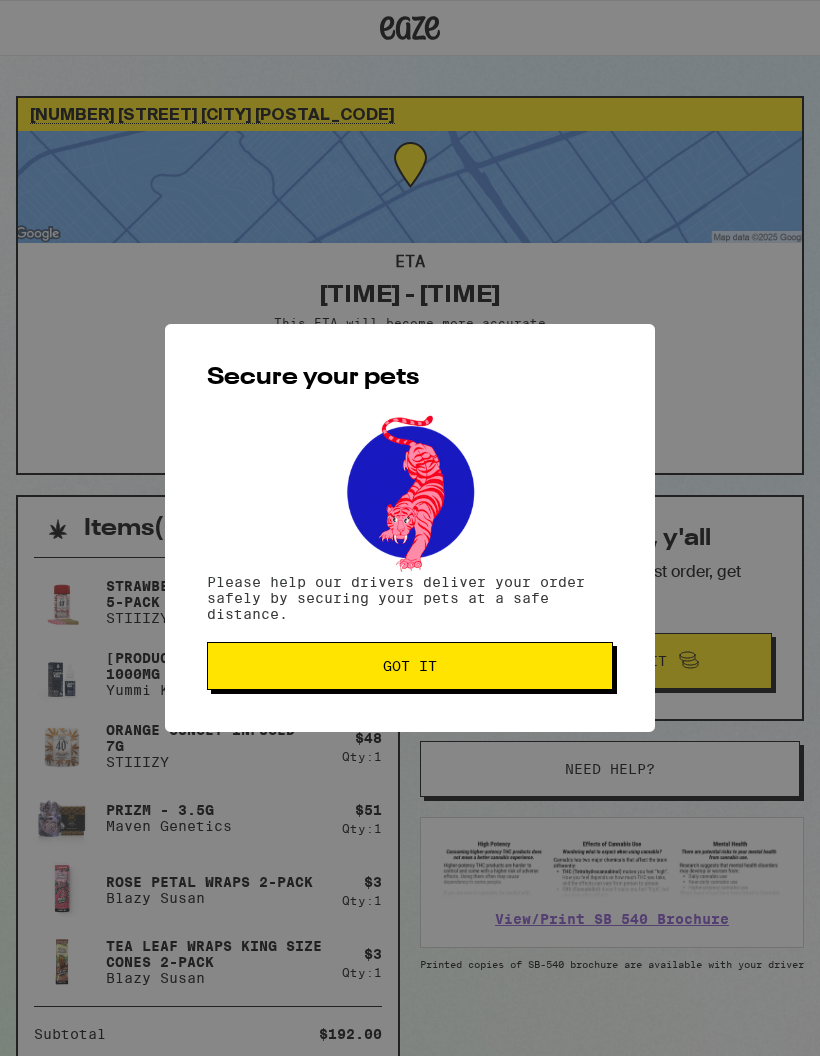 click on "Got it" at bounding box center [410, 666] 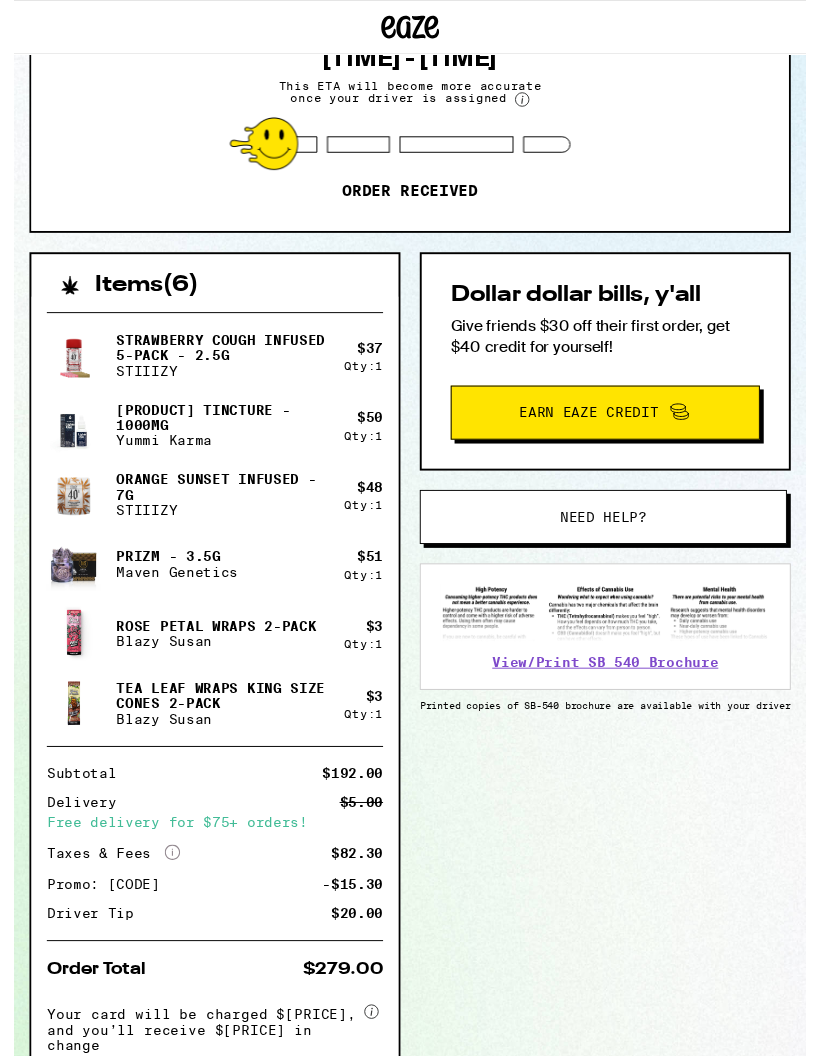 scroll, scrollTop: 196, scrollLeft: 0, axis: vertical 